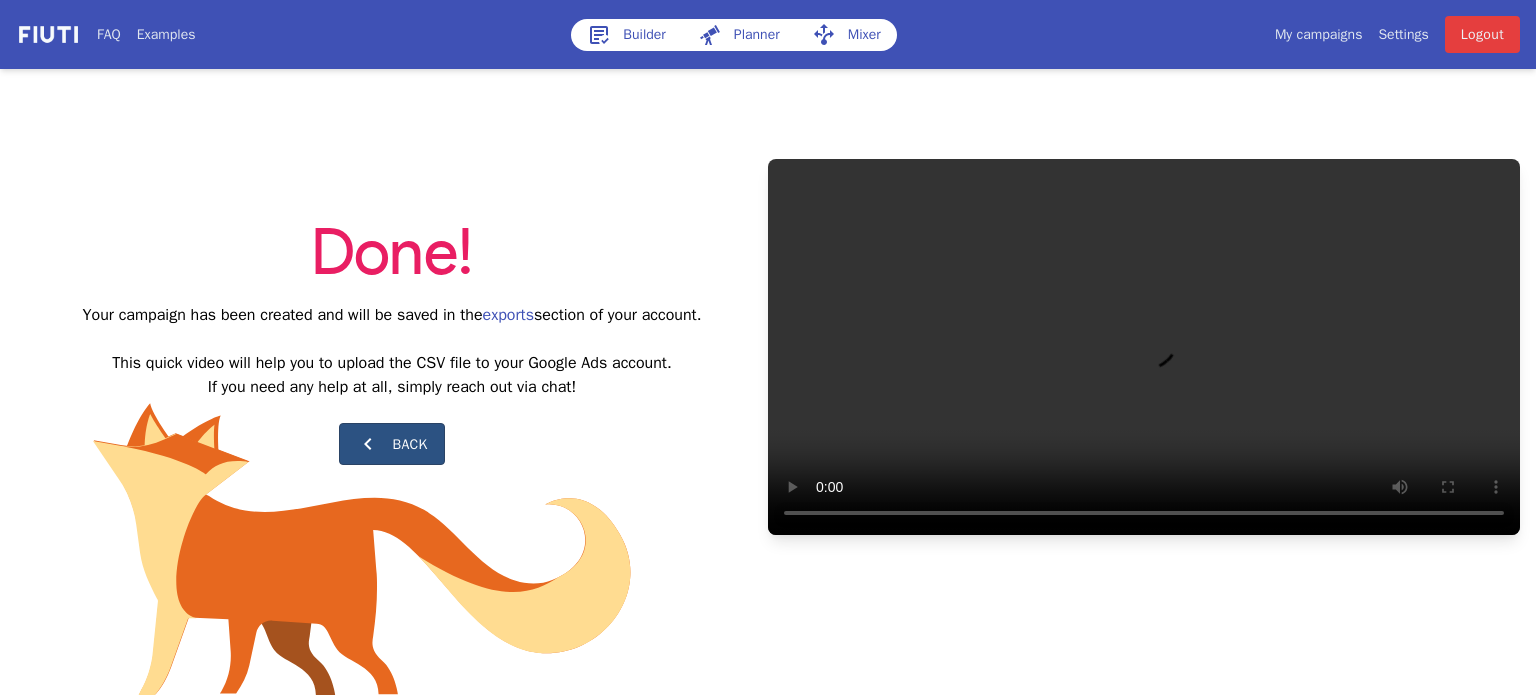 scroll, scrollTop: 0, scrollLeft: 0, axis: both 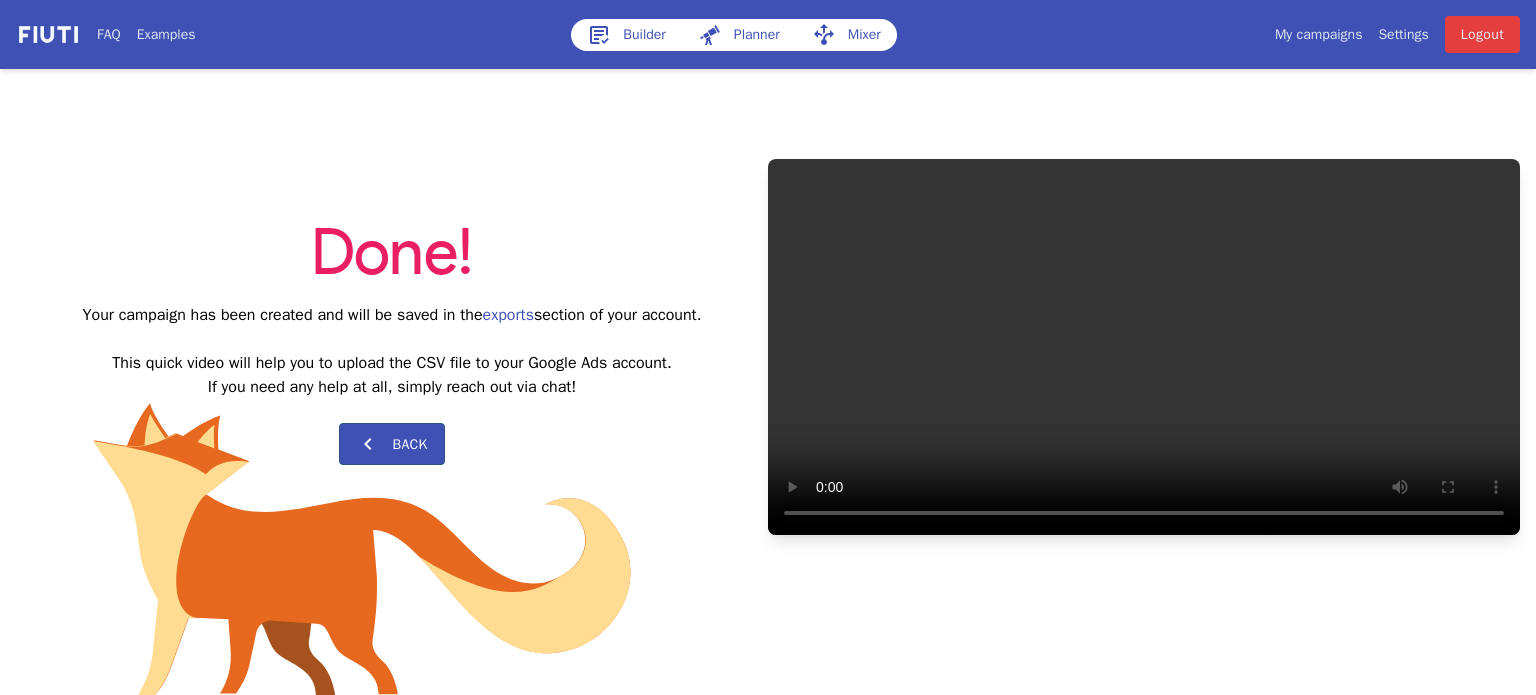 click on "Builder" at bounding box center (626, 35) 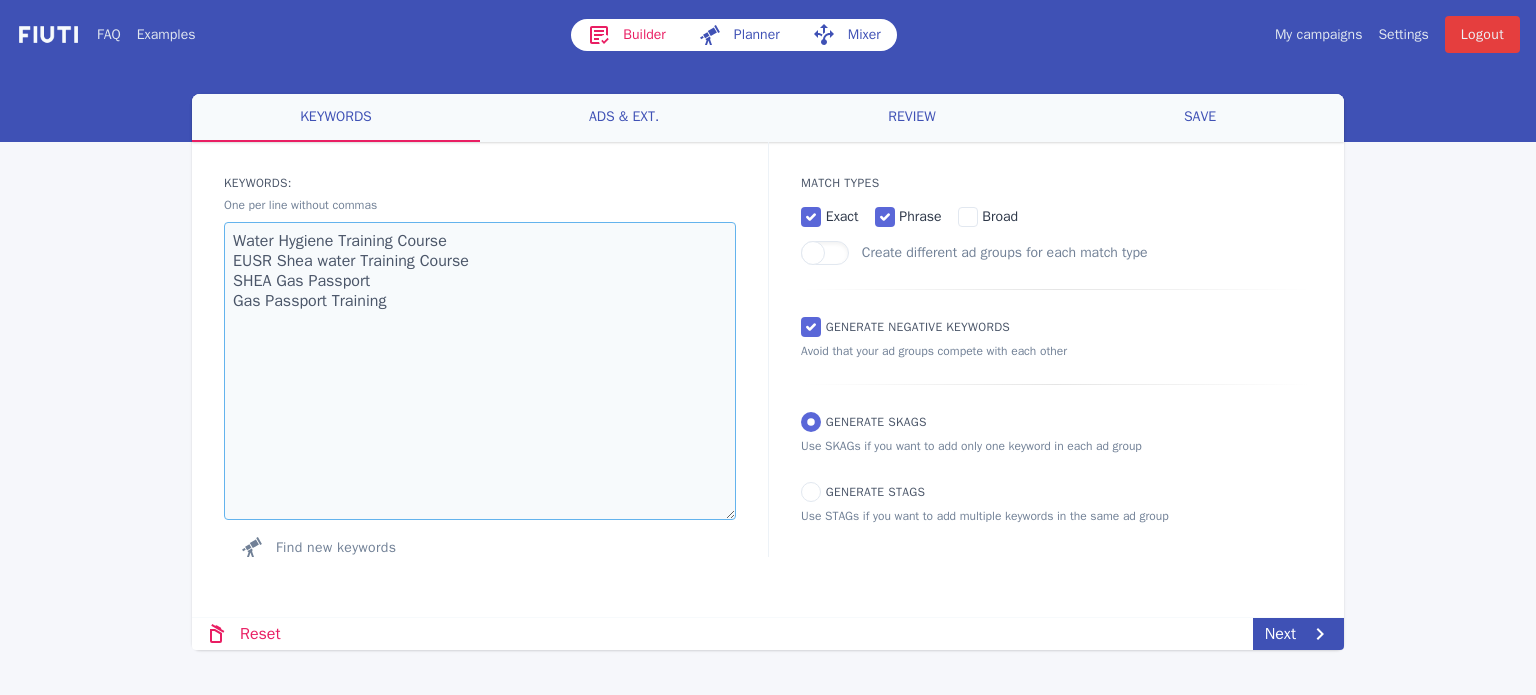 click on "Water Hygiene Training Course
EUSR Shea water Training Course
SHEA Gas Passport
Gas Passport Training" at bounding box center (480, 371) 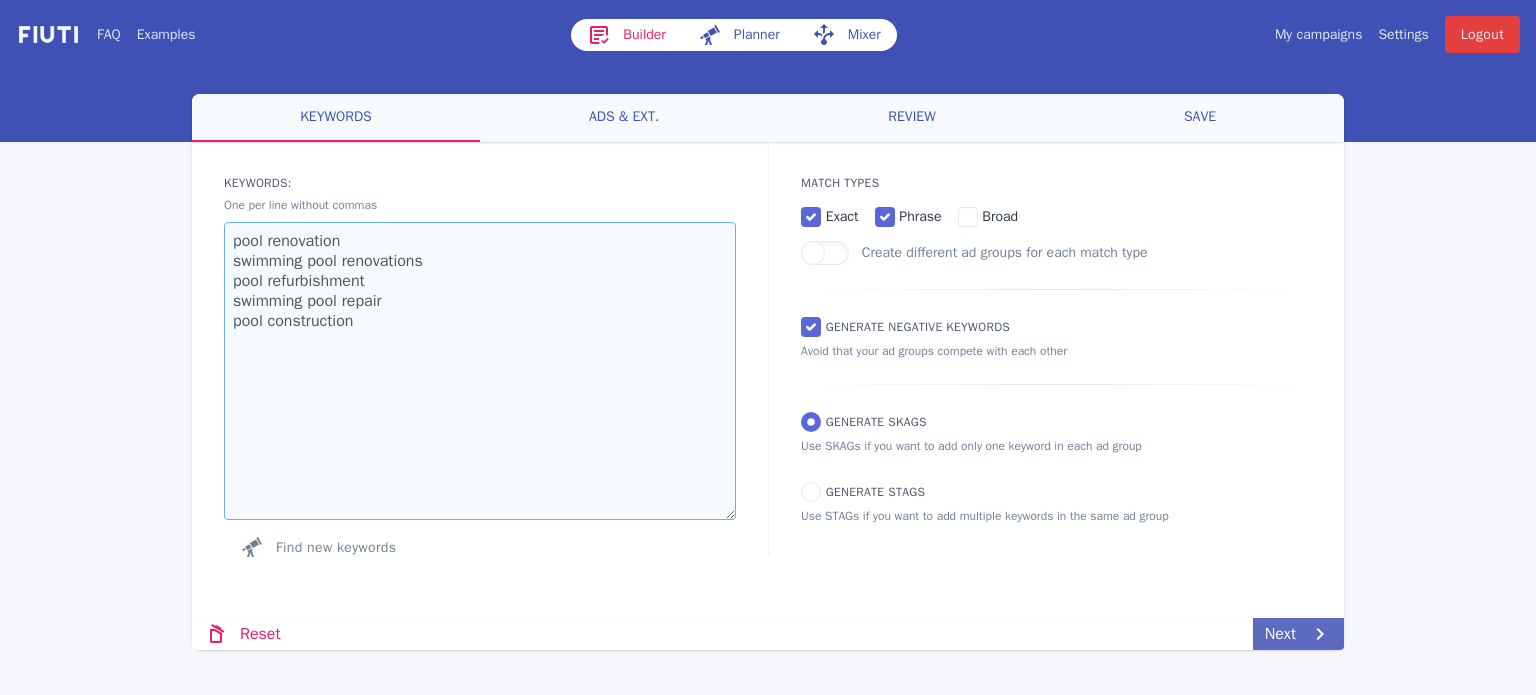 type on "pool renovation
swimming pool renovations
pool refurbishment
swimming pool repair
pool construction" 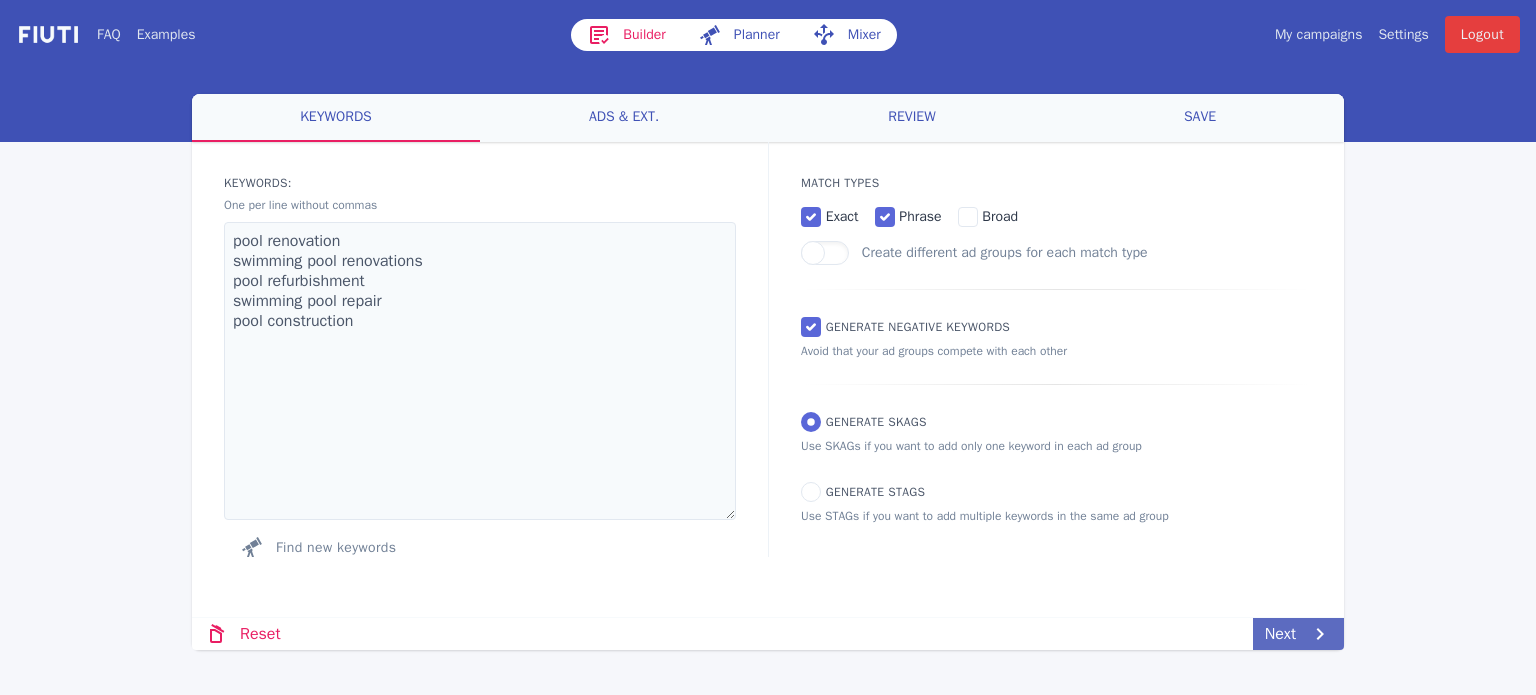 click on "Next" at bounding box center [1298, 634] 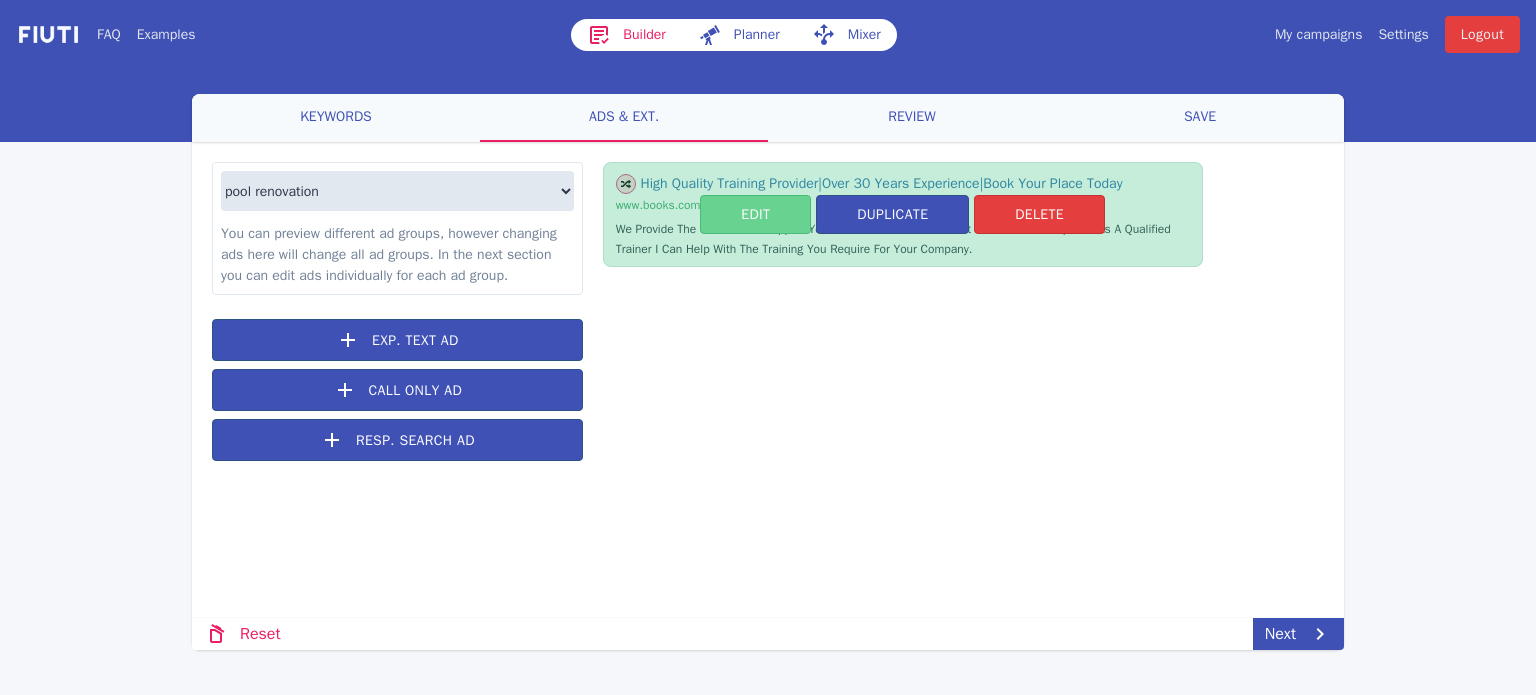 click on "Edit" at bounding box center [755, 214] 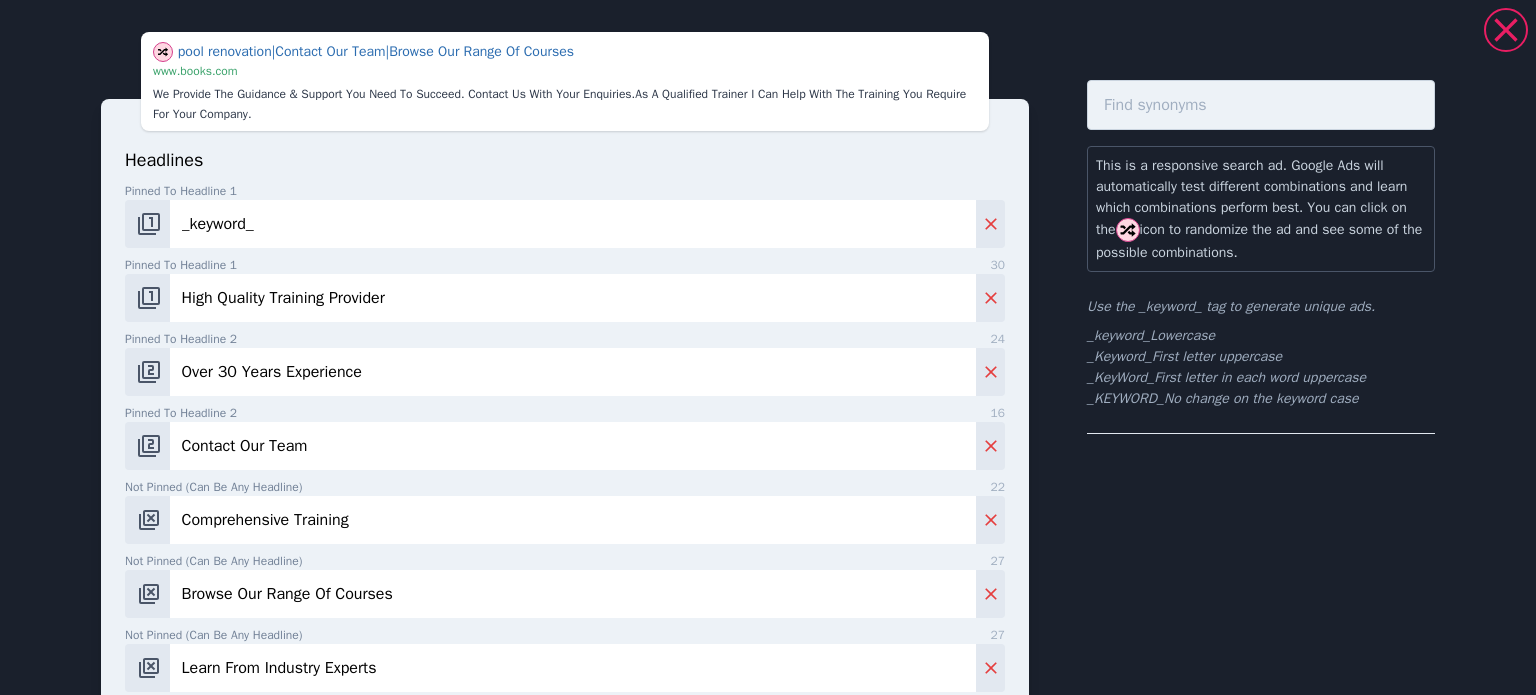 click on "_keyword_" at bounding box center (573, 224) 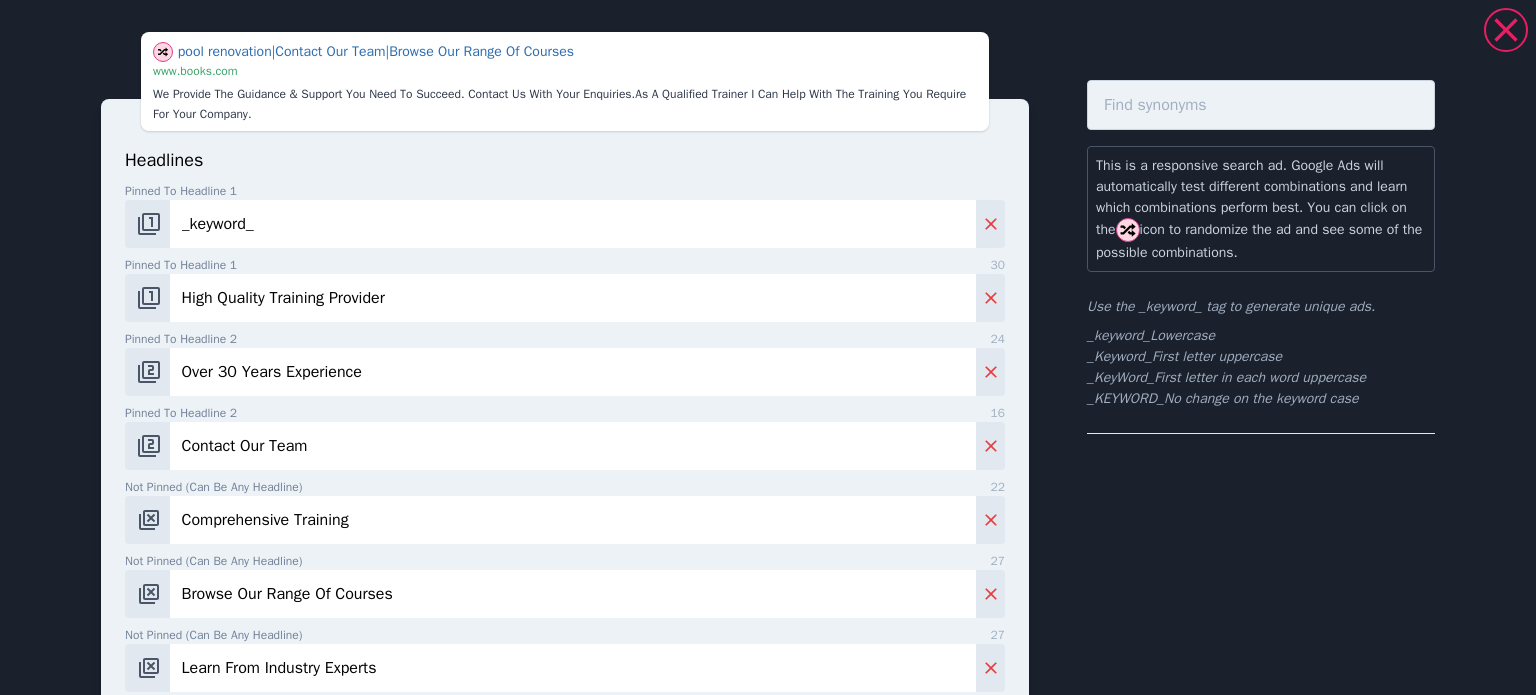paste on "Get A Quote Today" 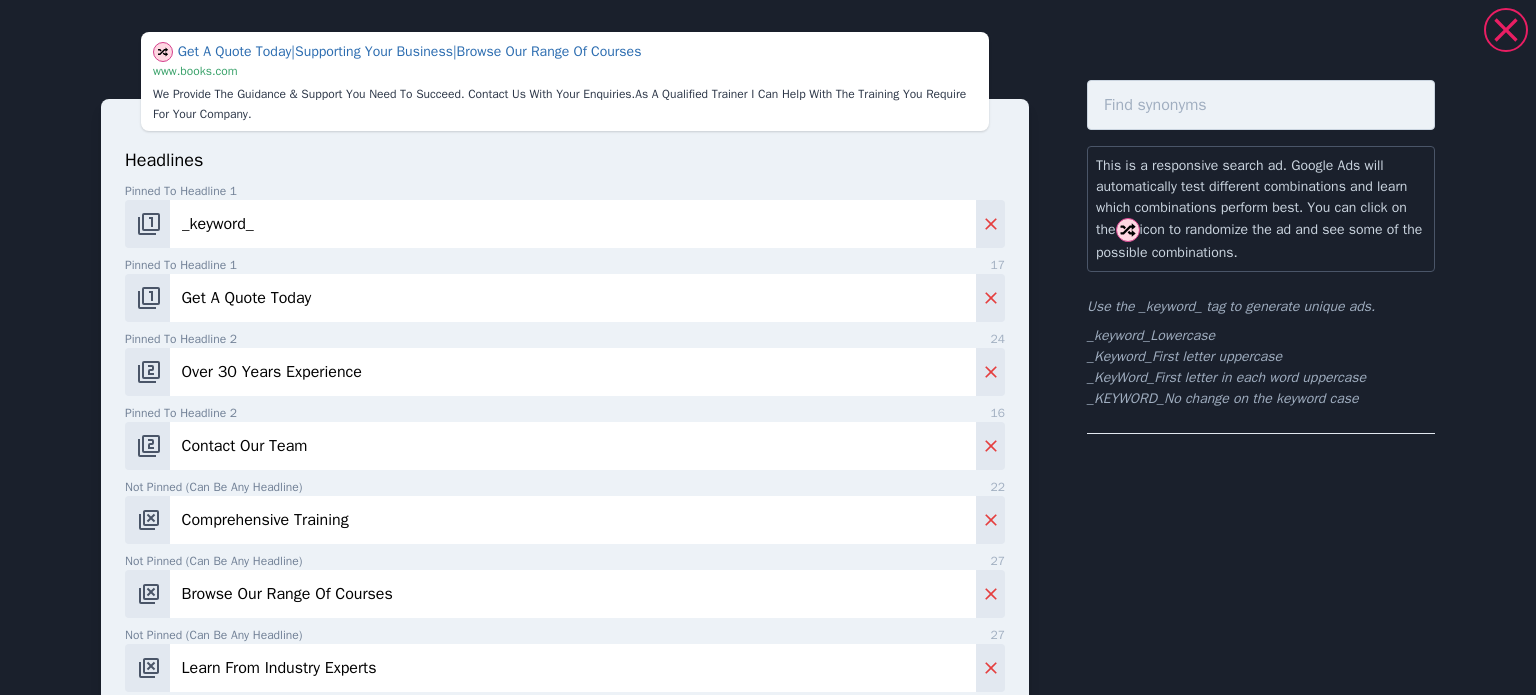 type on "Get A Quote Today" 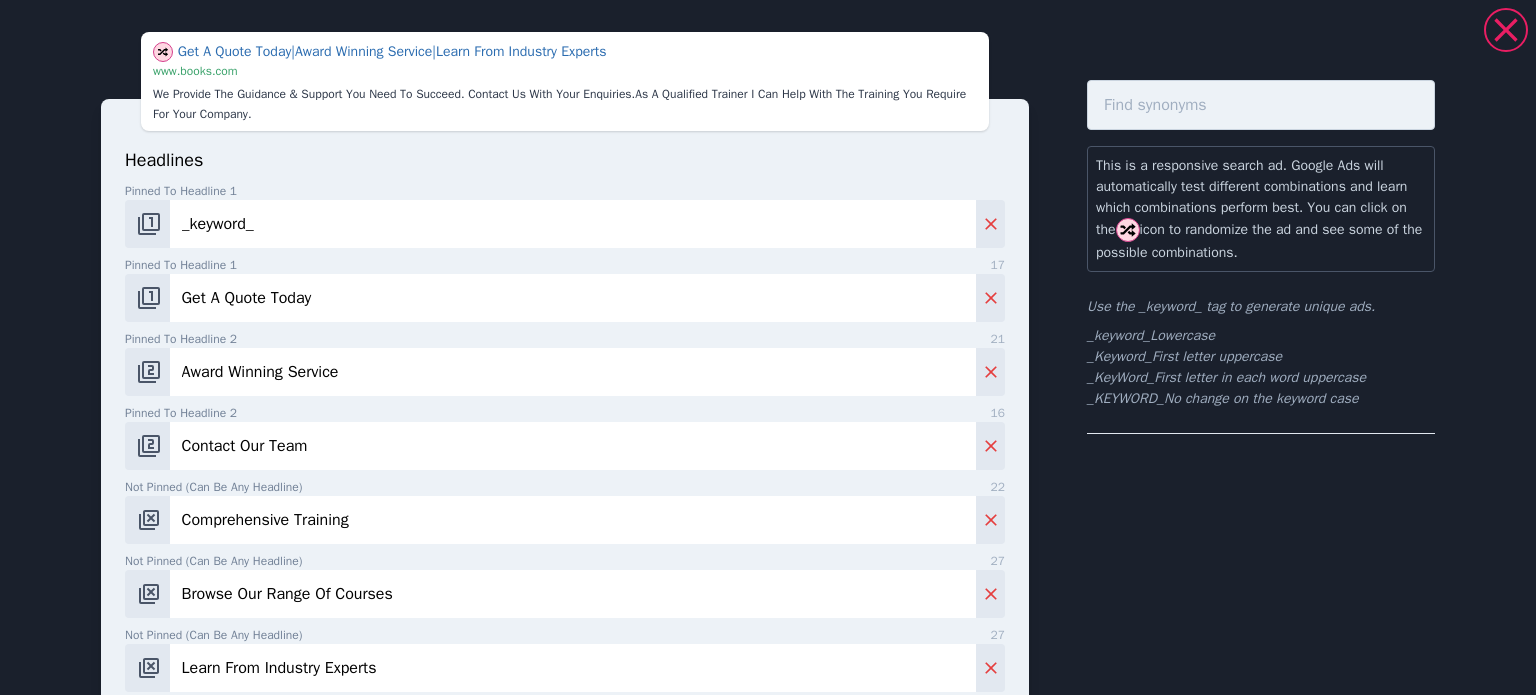 type on "Award Winning Service" 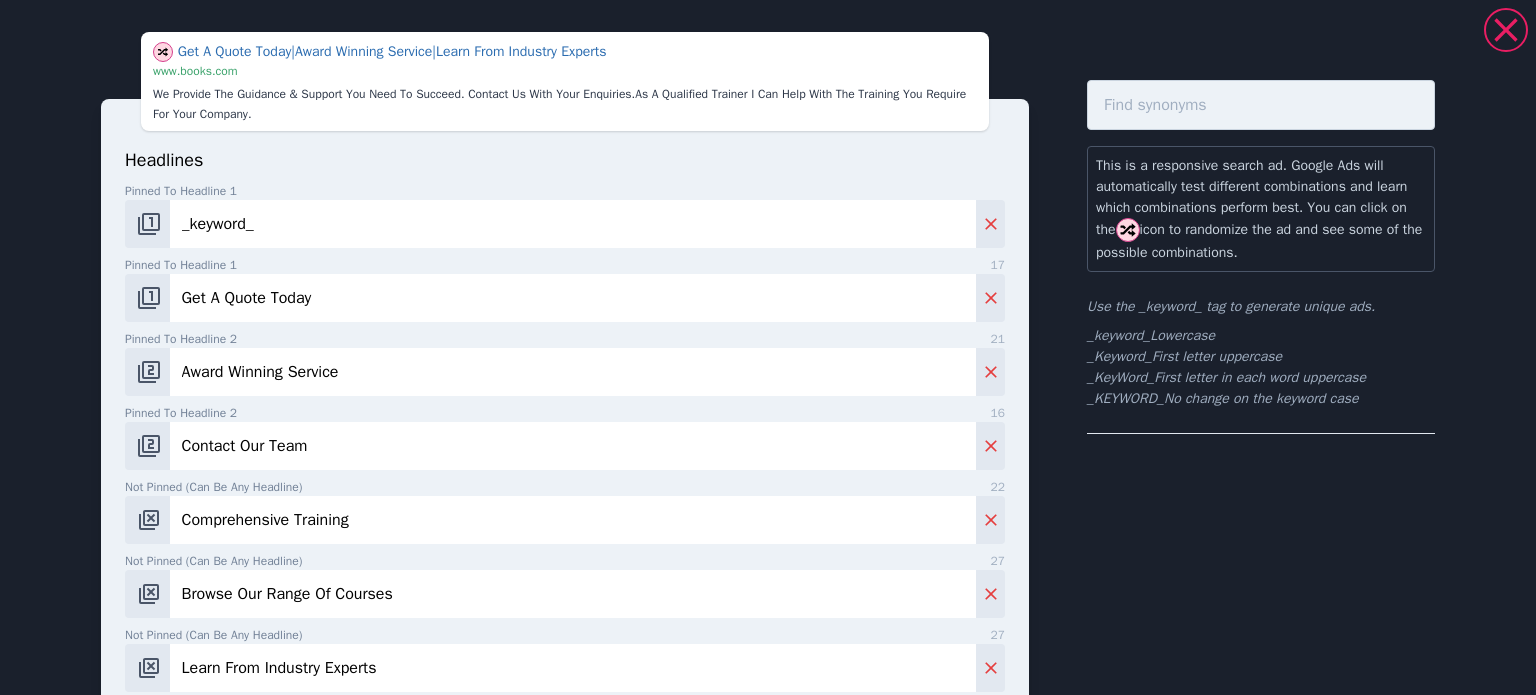 click on "Contact Our Team" at bounding box center [573, 446] 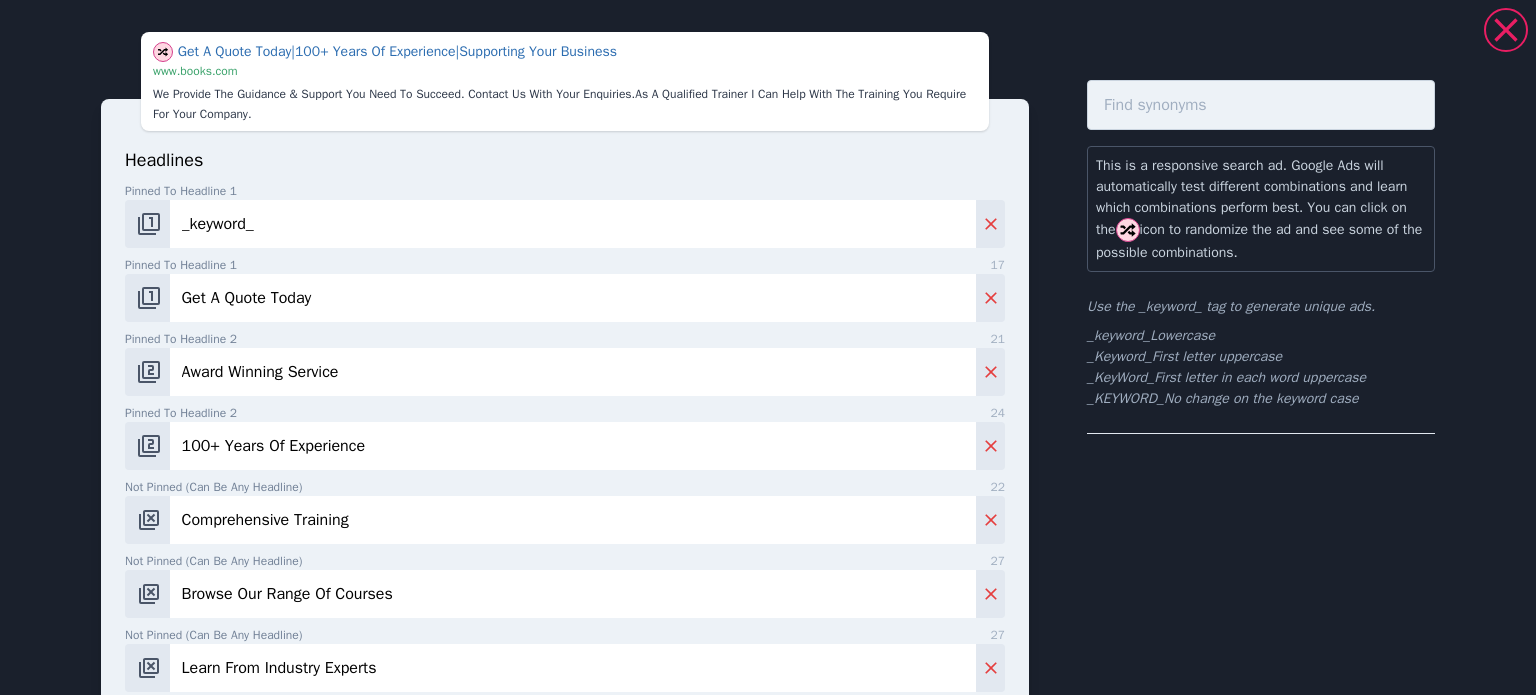 type on "100+ Years Of Experience" 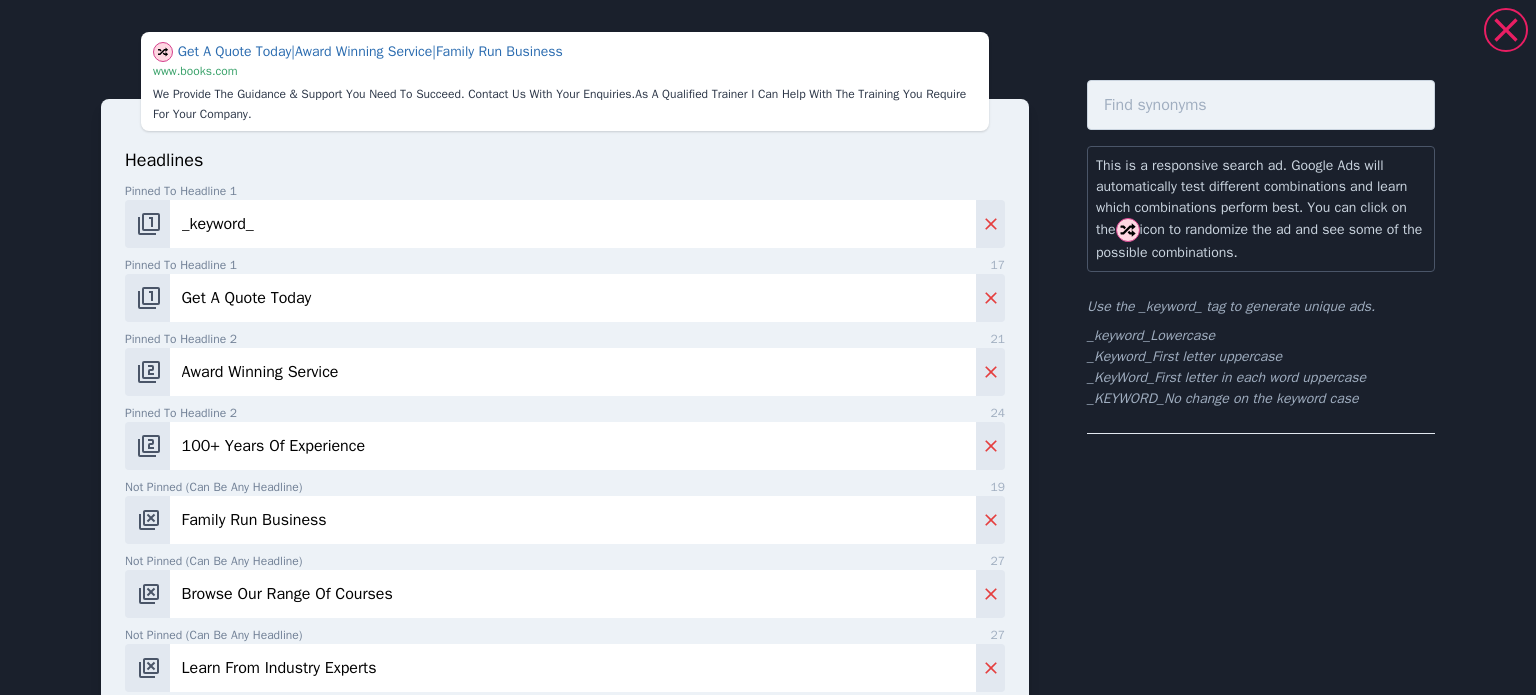 type on "Family Run Business" 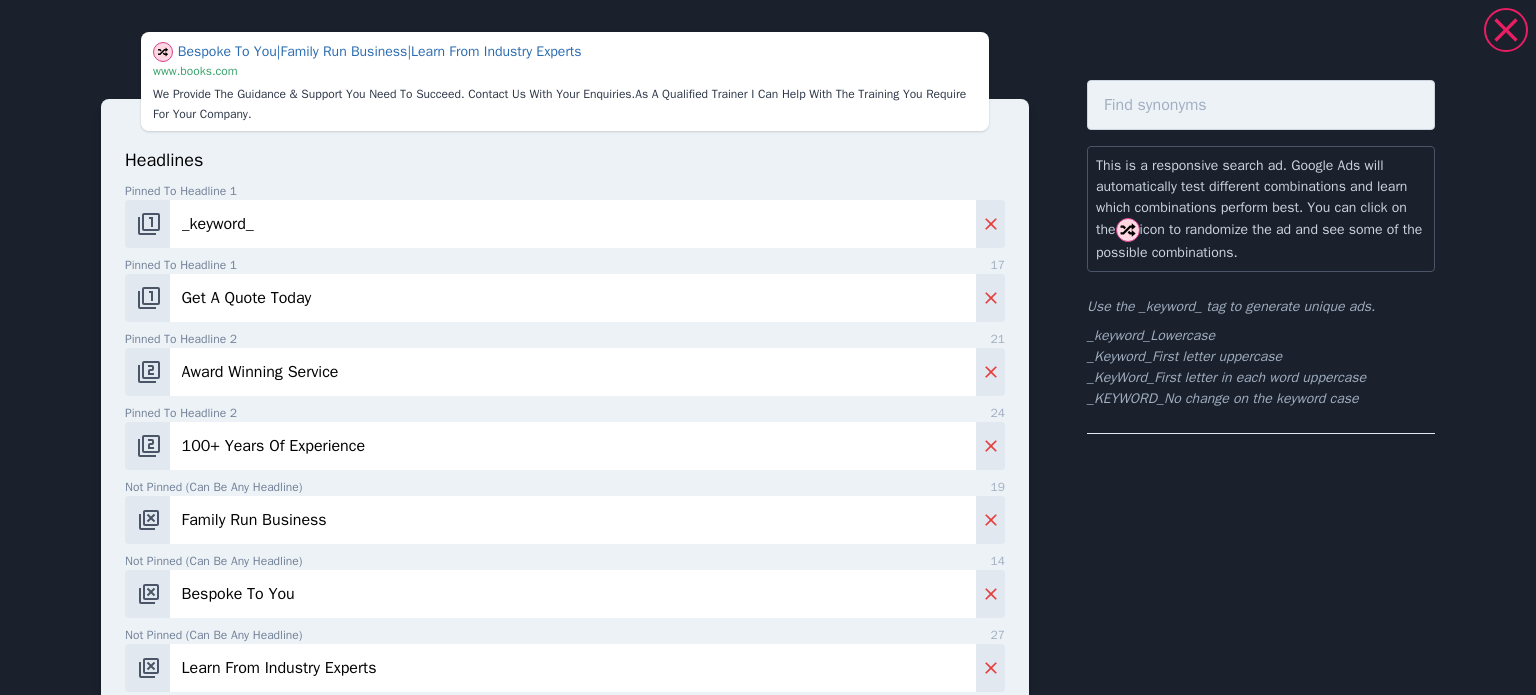 type on "Bespoke To You" 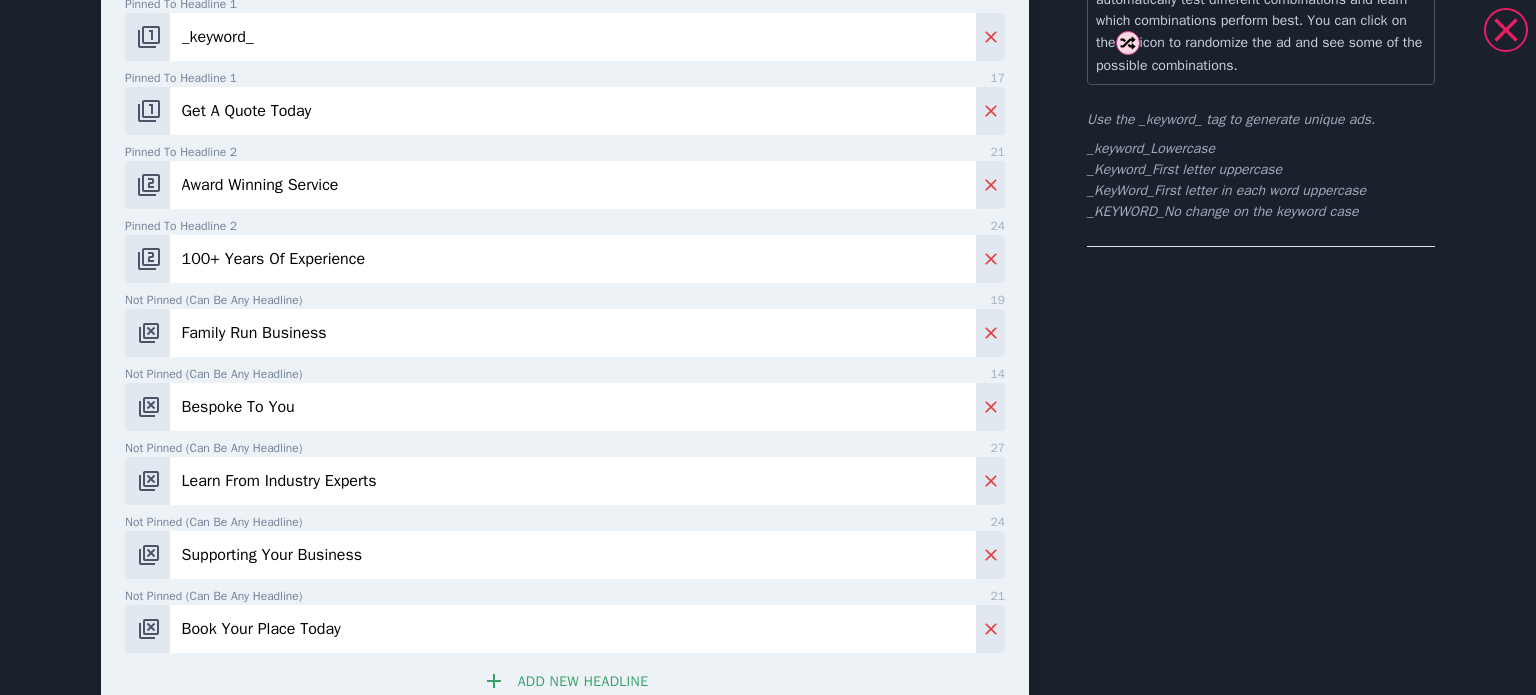 scroll, scrollTop: 200, scrollLeft: 0, axis: vertical 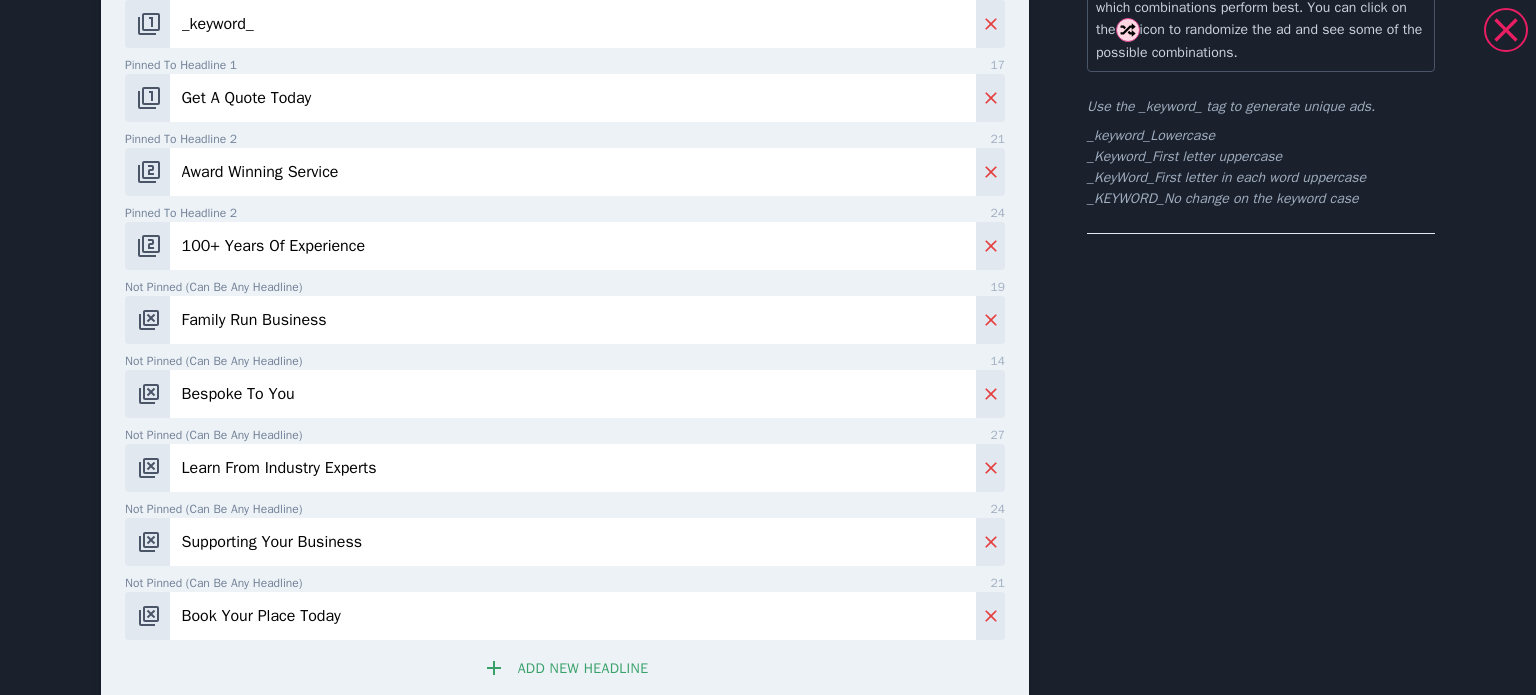click on "Learn From Industry Experts" at bounding box center (573, 468) 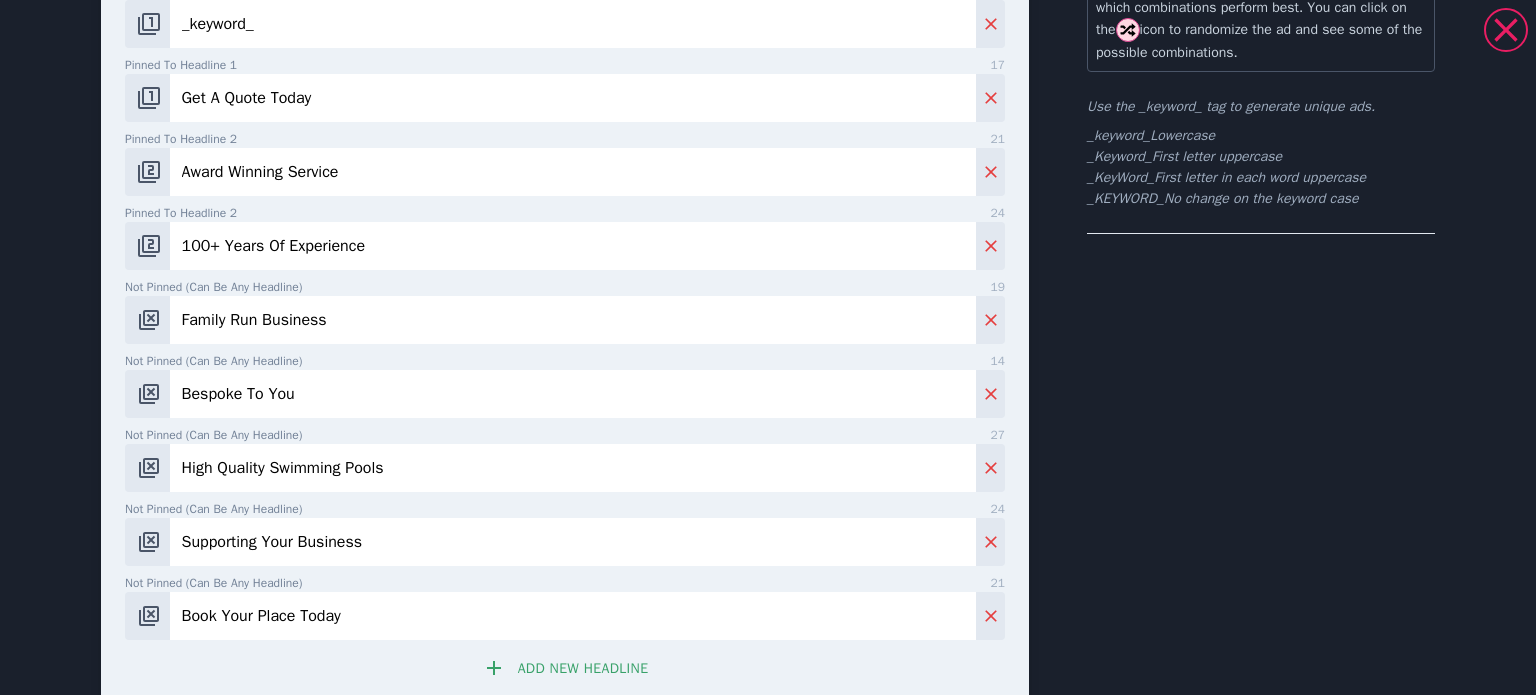 type on "High Quality Swimming Pools" 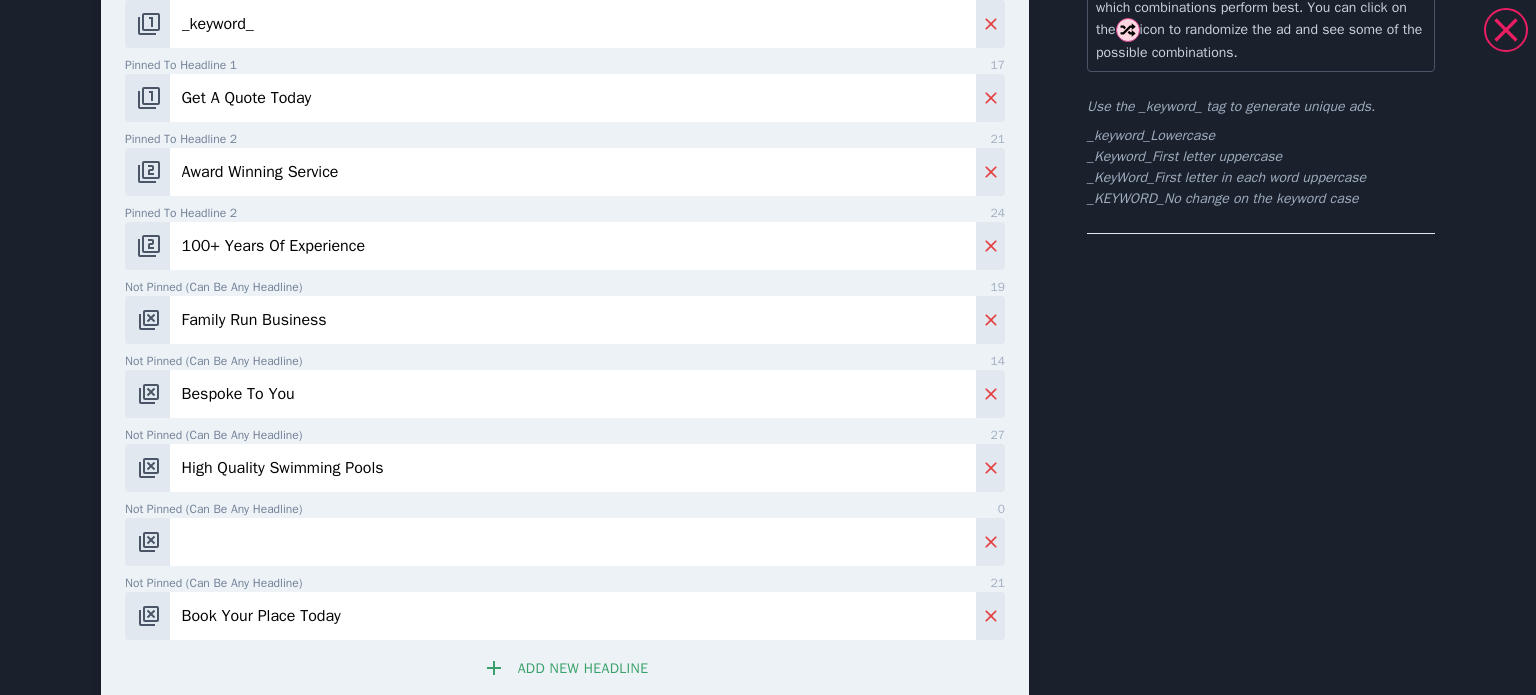 type 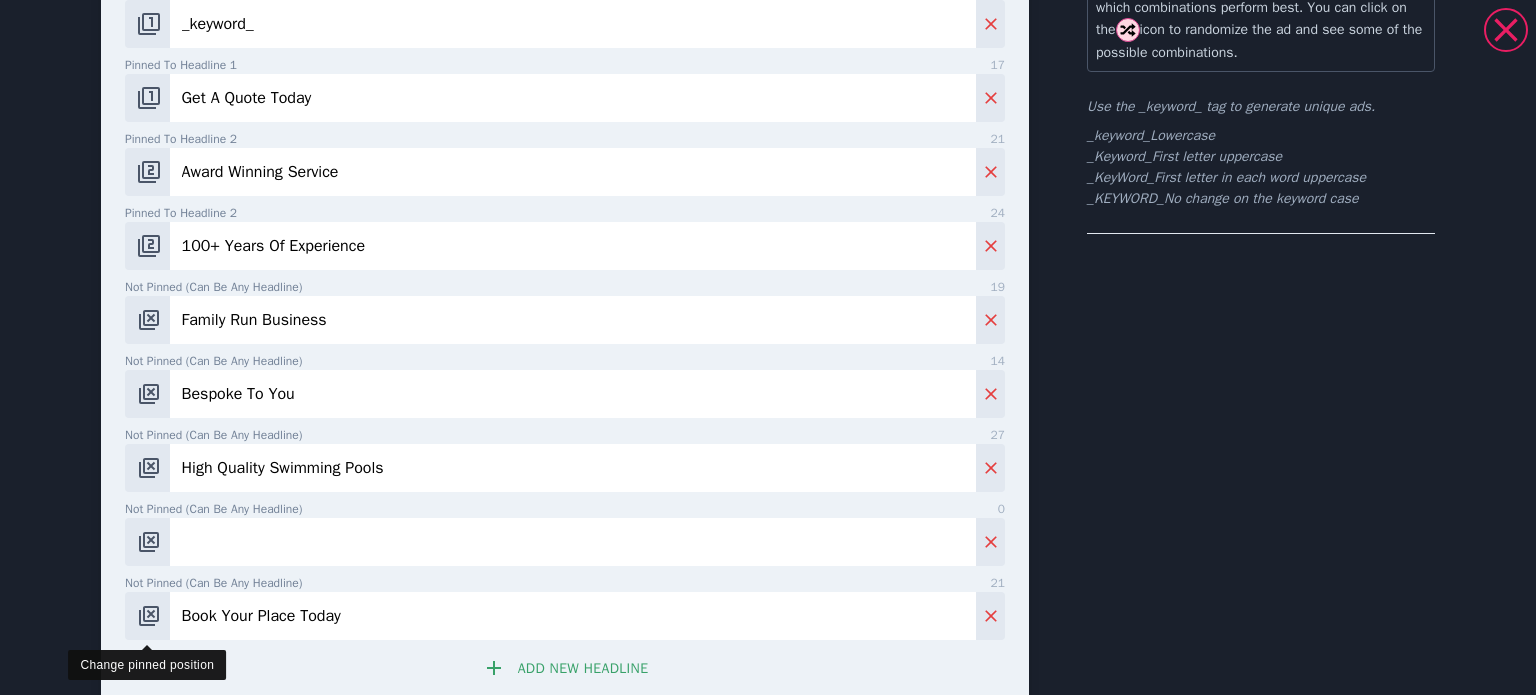 drag, startPoint x: 360, startPoint y: 624, endPoint x: 142, endPoint y: 617, distance: 218.11235 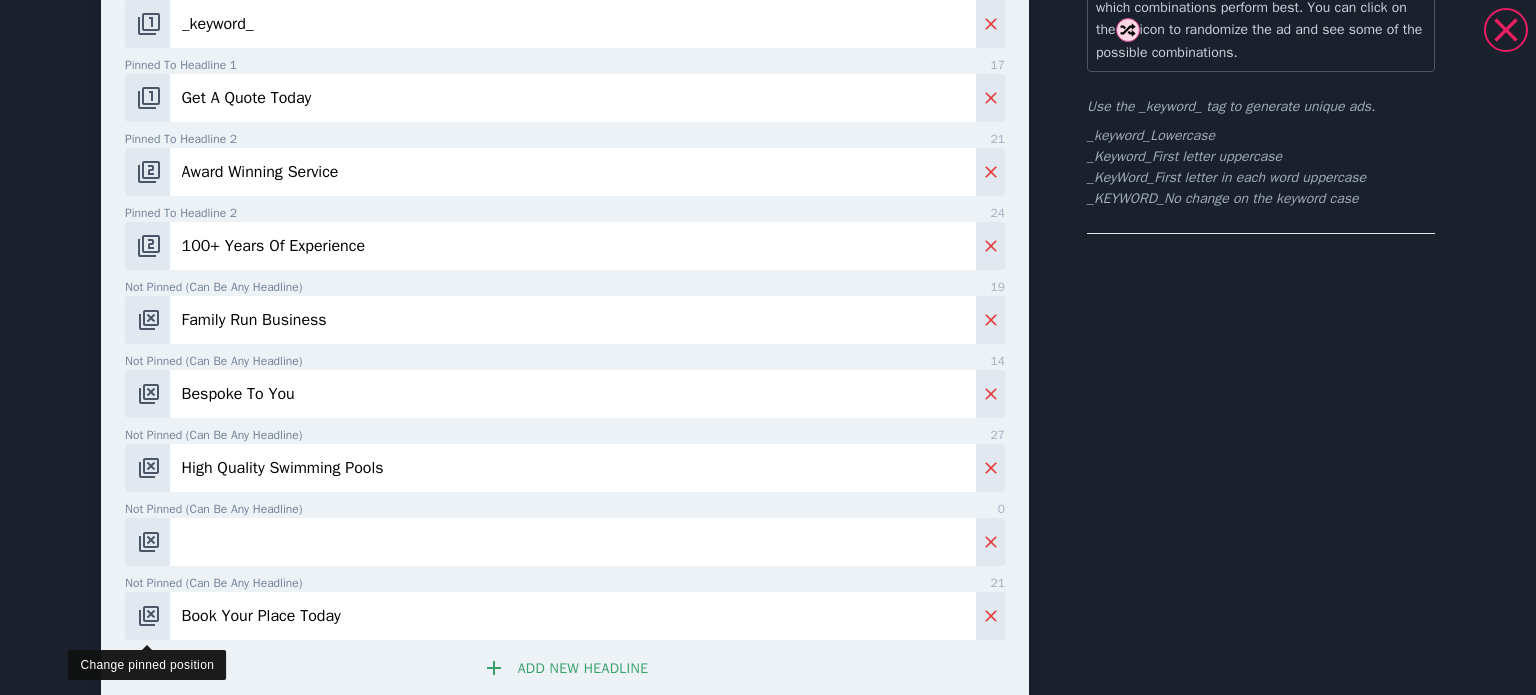click on "Book Your Place Today" at bounding box center (565, 616) 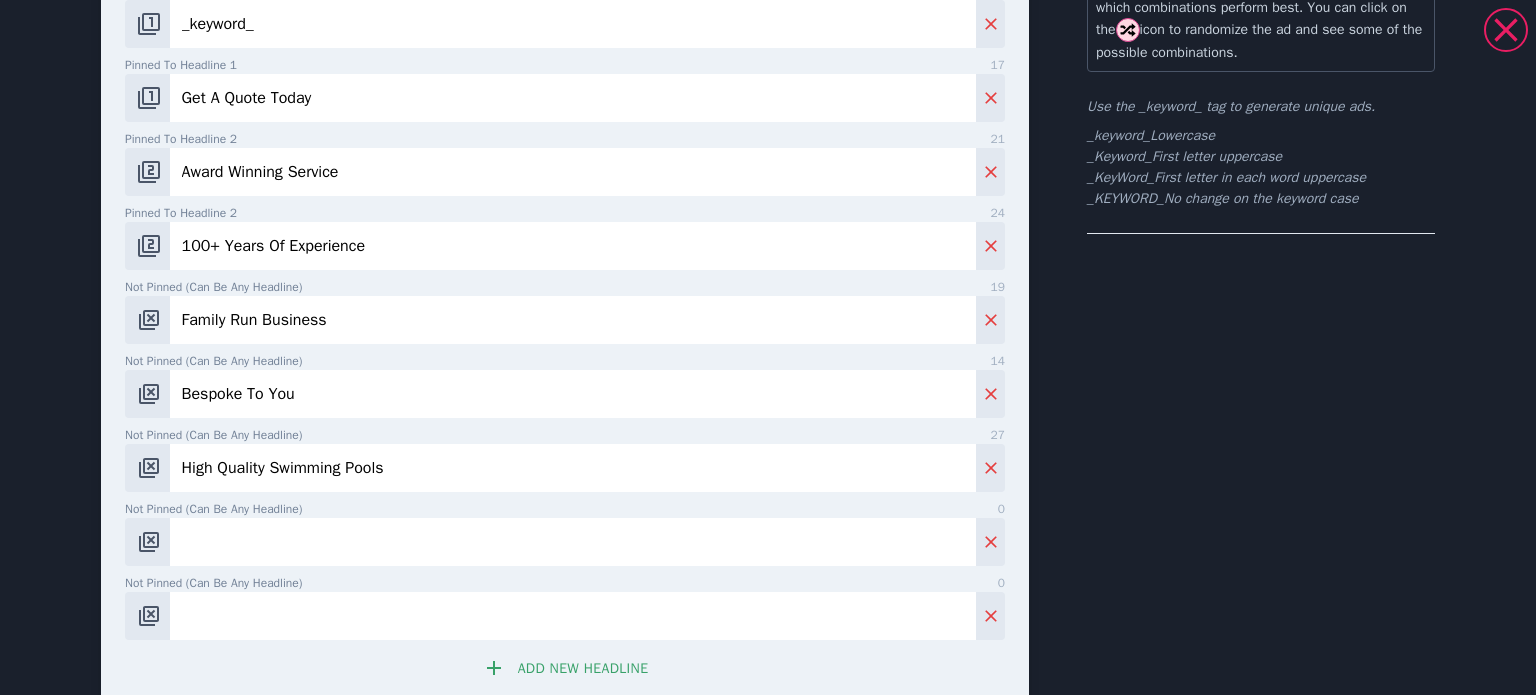 type 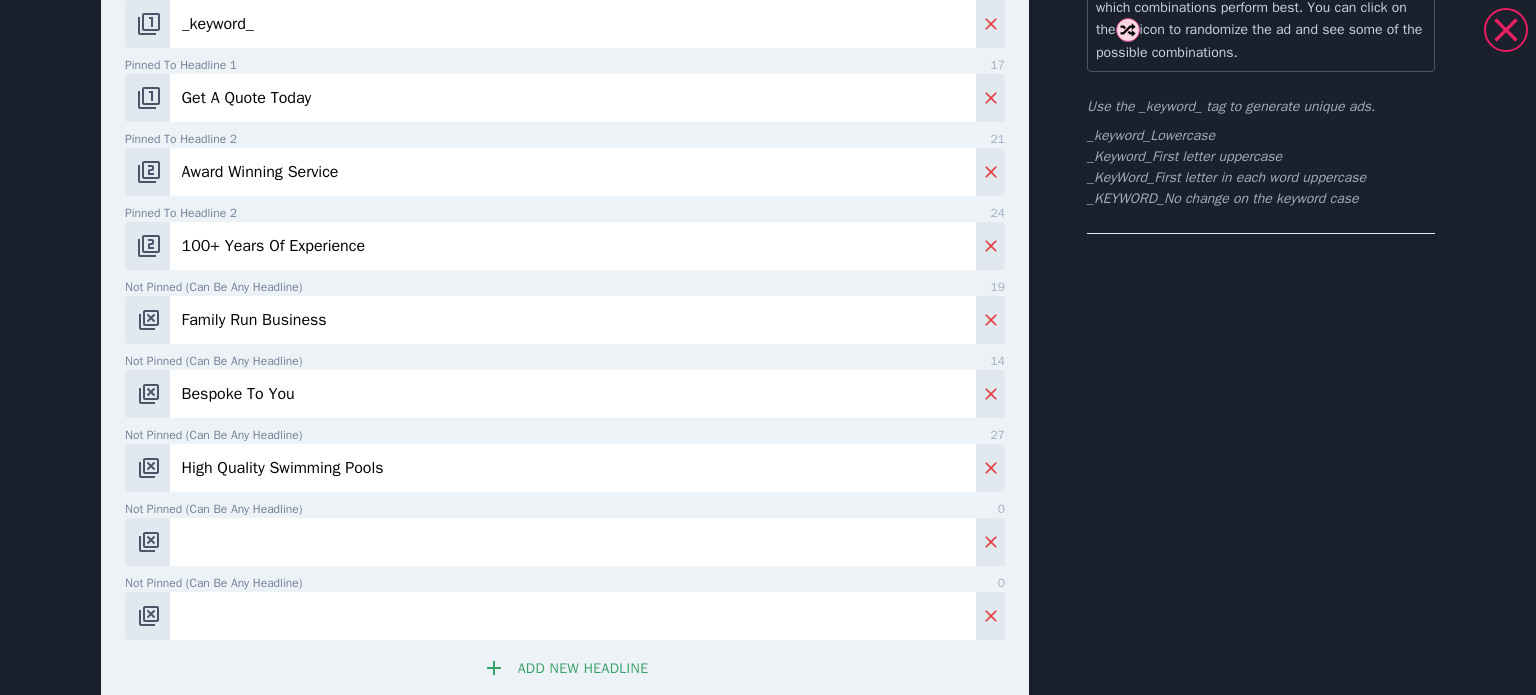 click on "Not pinned (Can be any headline)   0" at bounding box center [573, 542] 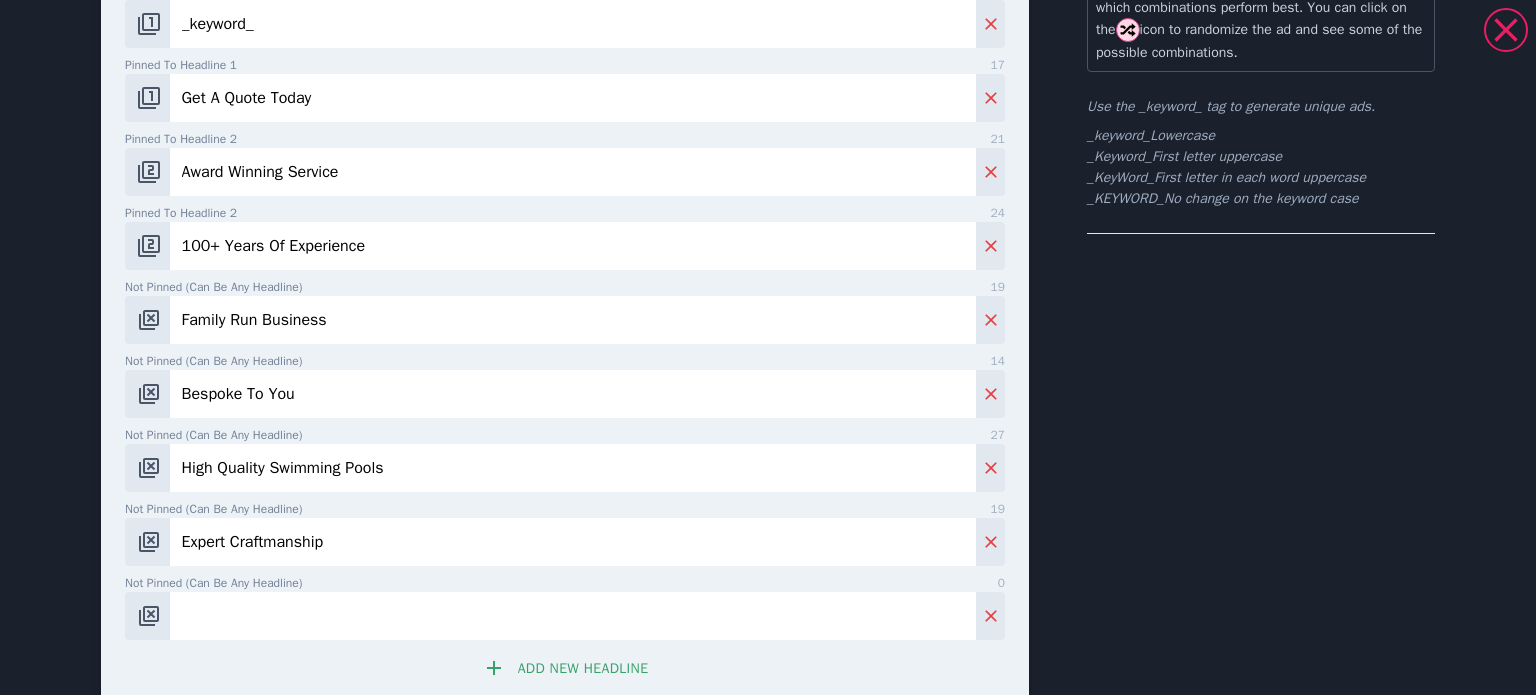 type on "Expert Craftmanship" 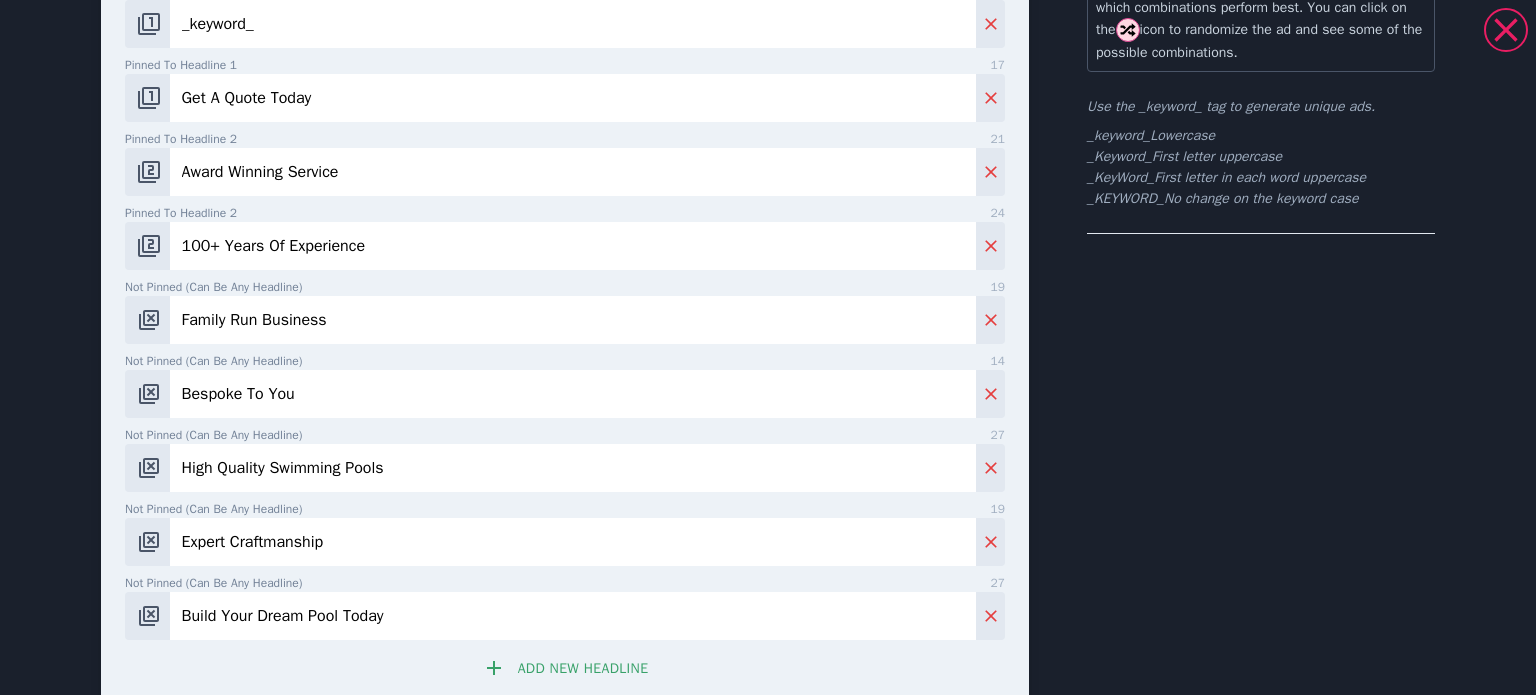 type on "Build Your Dream Pool Today" 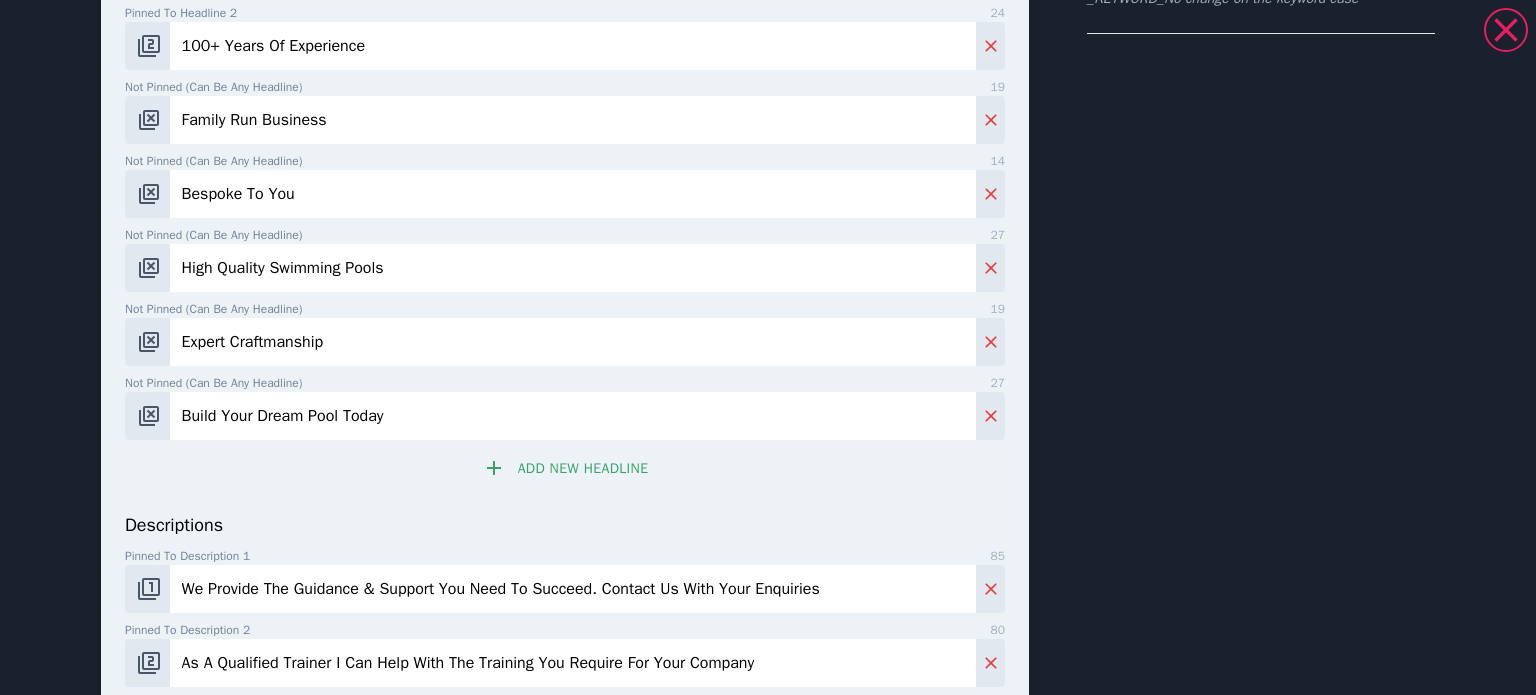 click on "Add new headline" at bounding box center [565, 468] 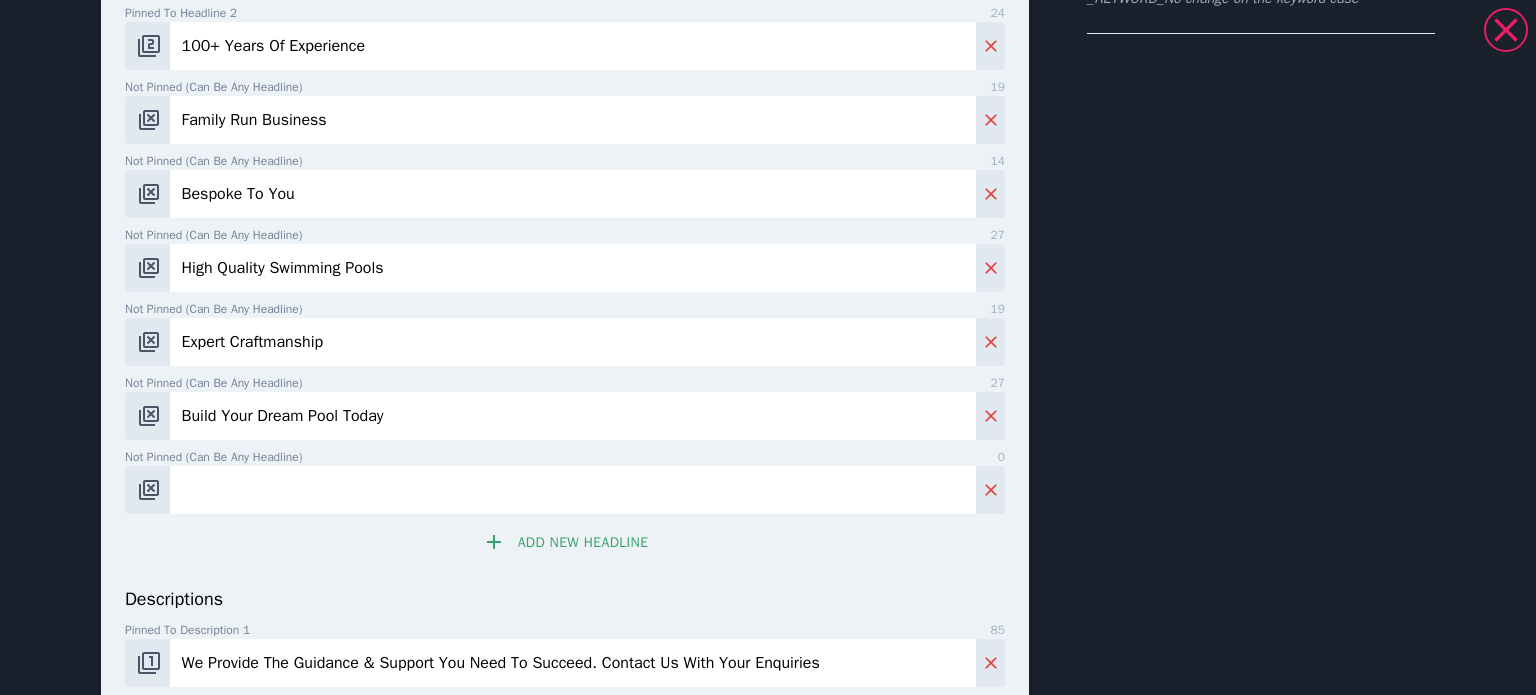 type 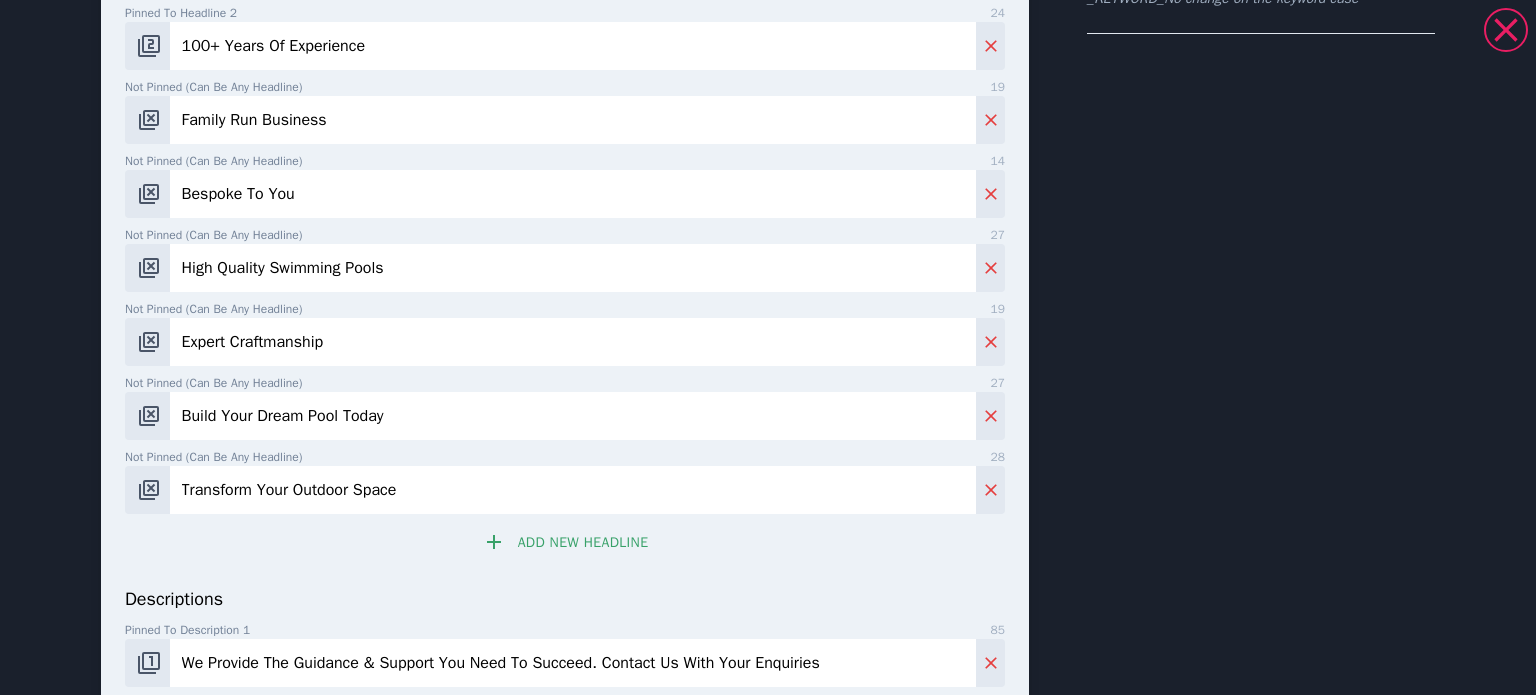 type on "Transform Your Outdoor Space" 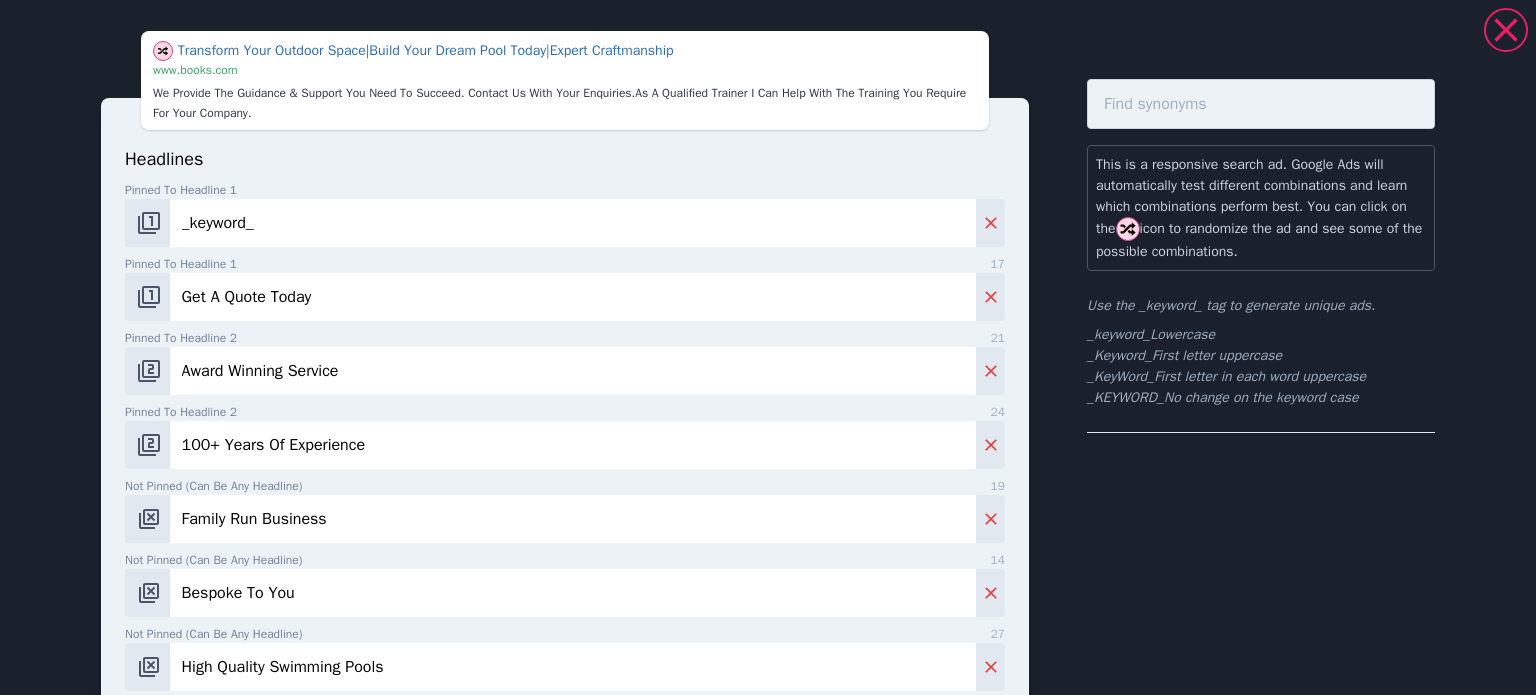 scroll, scrollTop: 0, scrollLeft: 0, axis: both 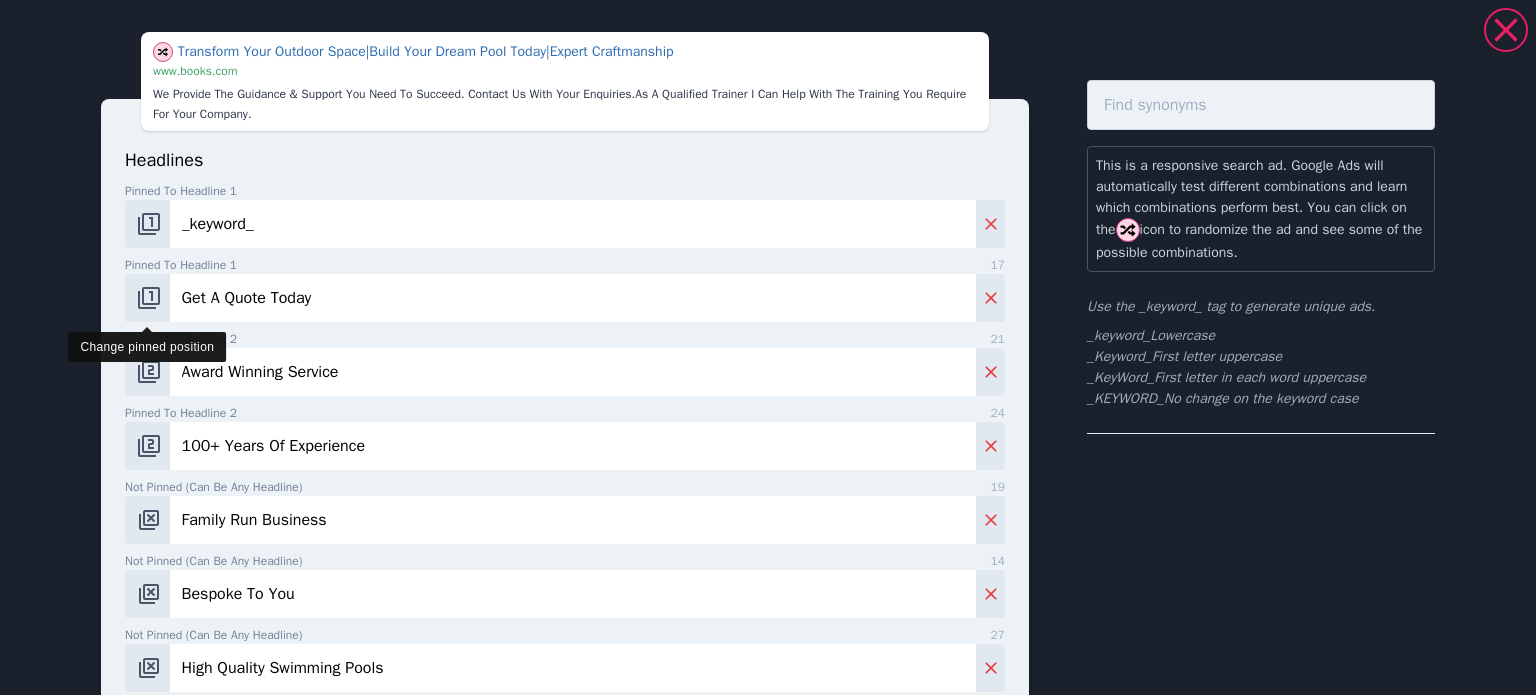 click at bounding box center (149, 298) 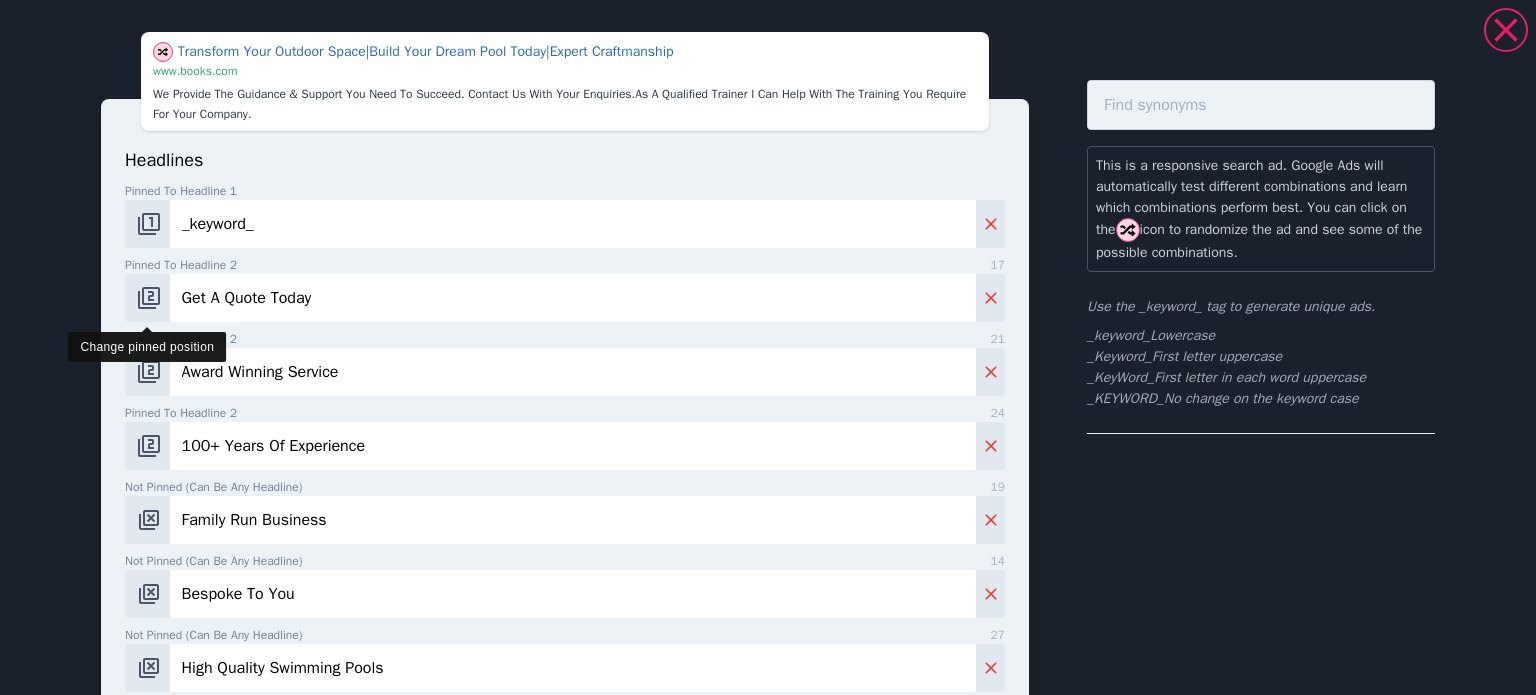 click at bounding box center [147, 298] 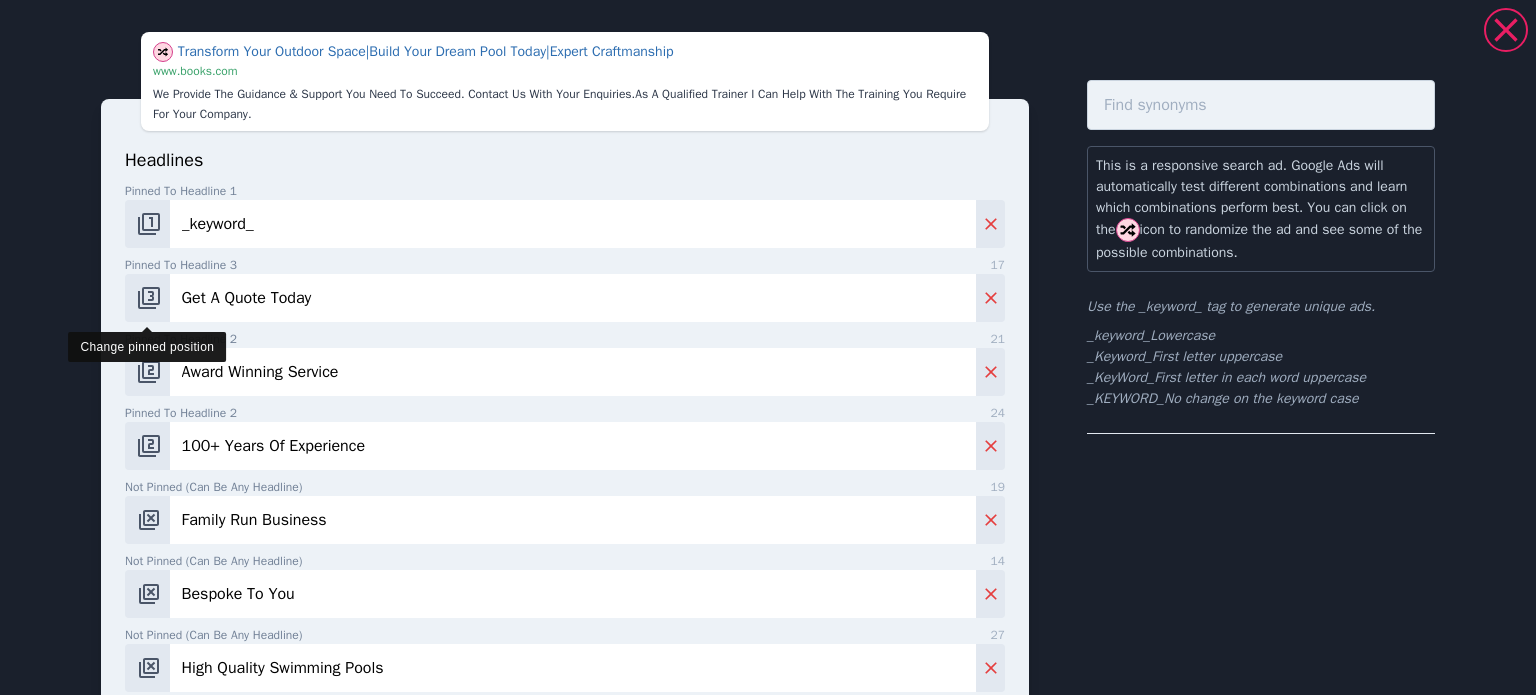 click at bounding box center [147, 298] 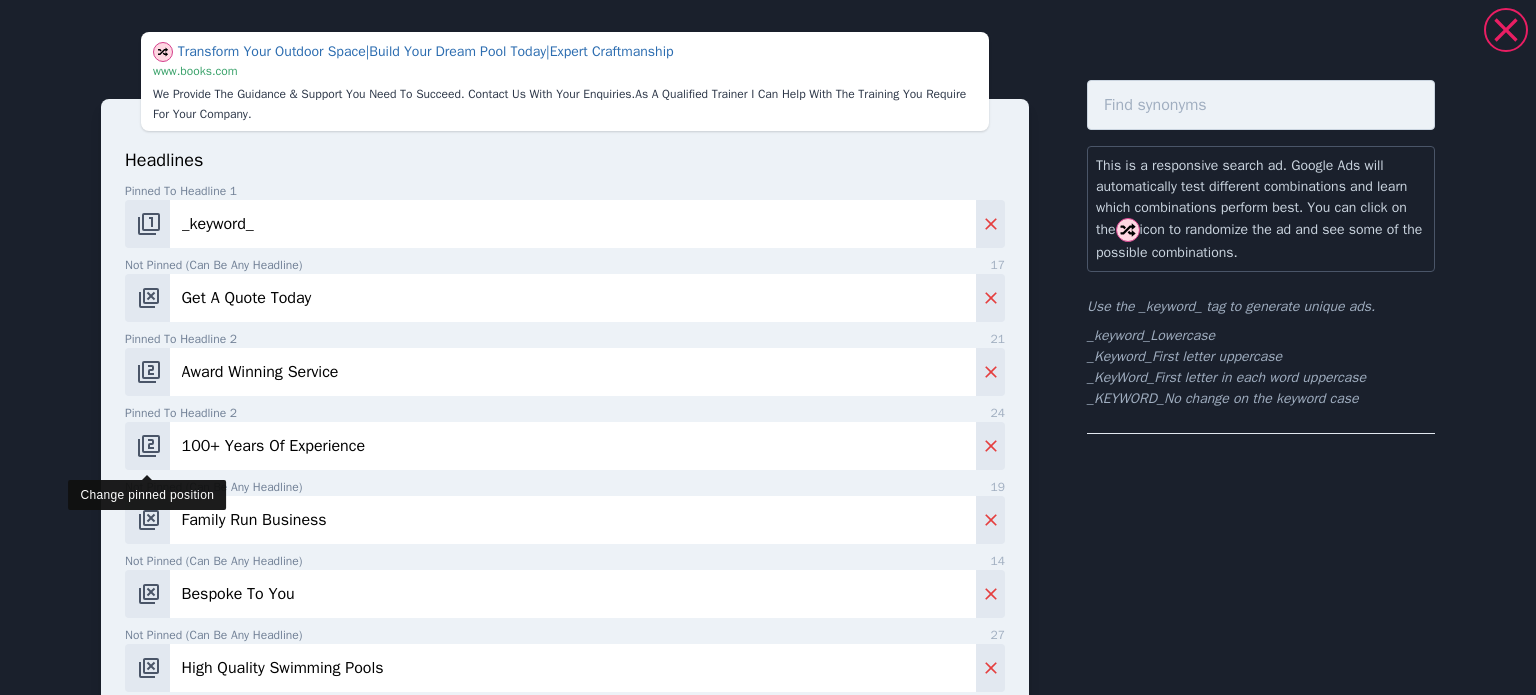 click at bounding box center (149, 446) 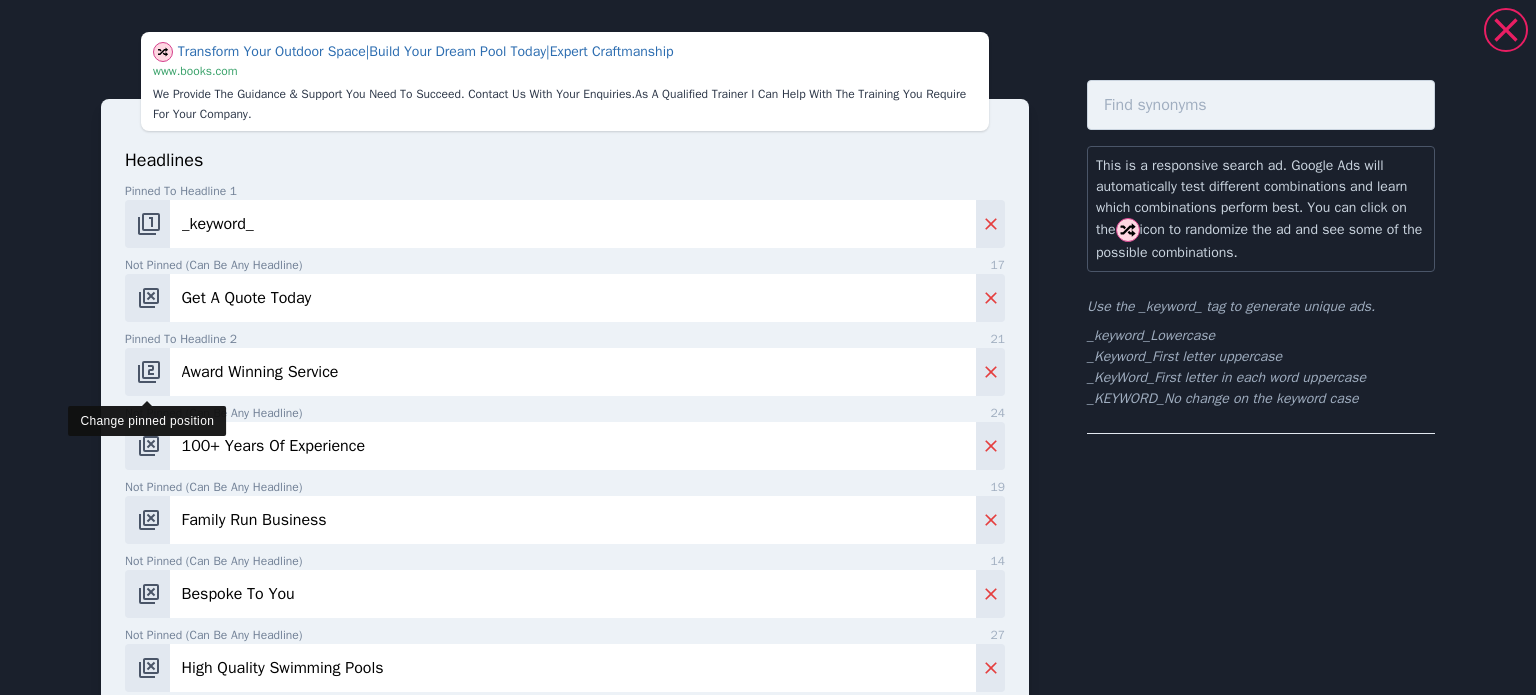 click at bounding box center (149, 372) 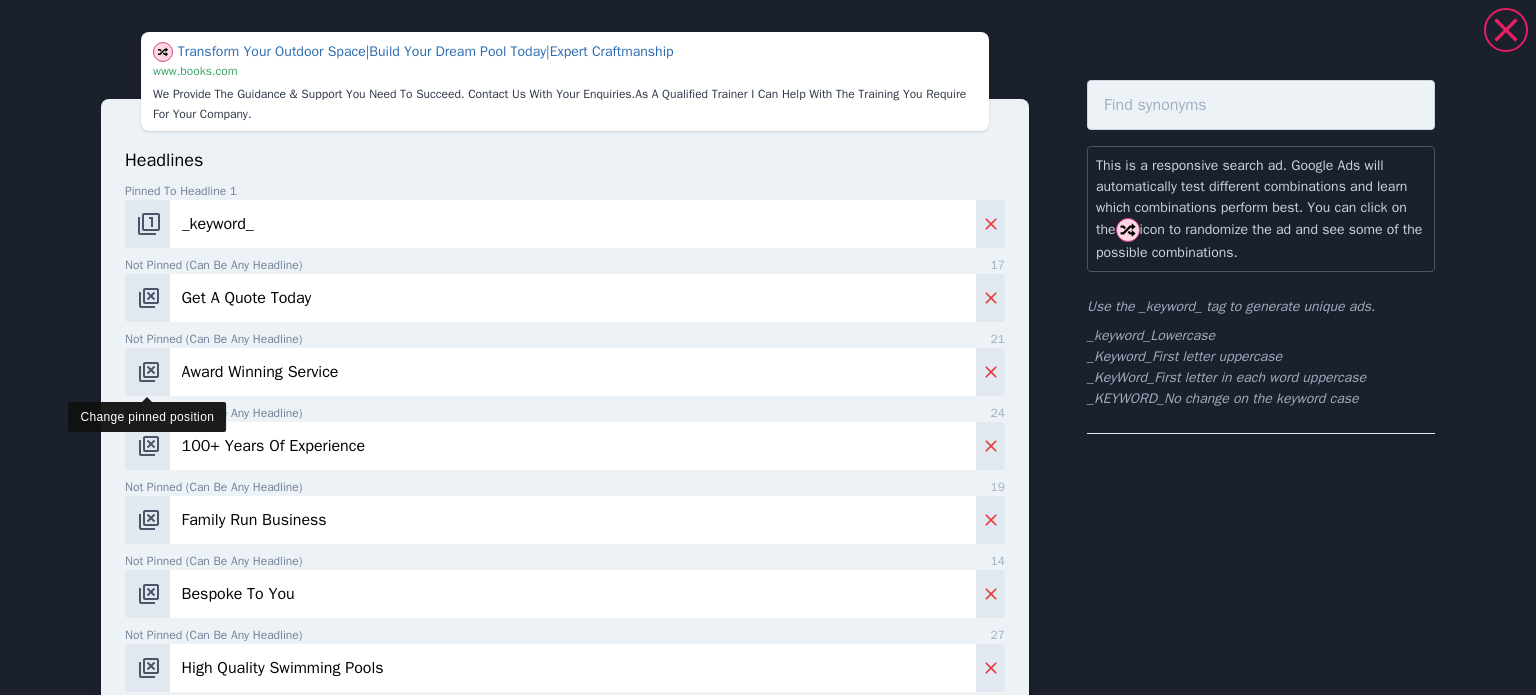 scroll, scrollTop: 600, scrollLeft: 0, axis: vertical 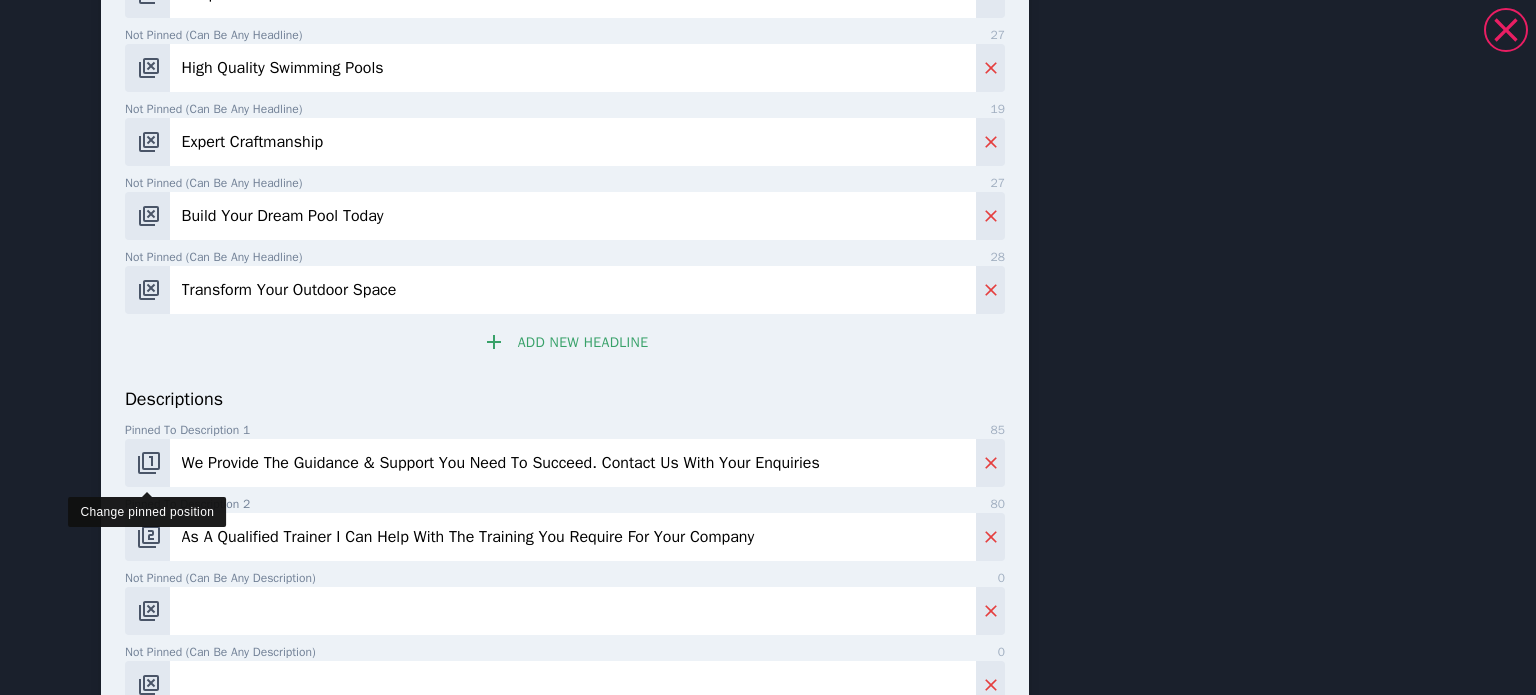 click at bounding box center (149, 463) 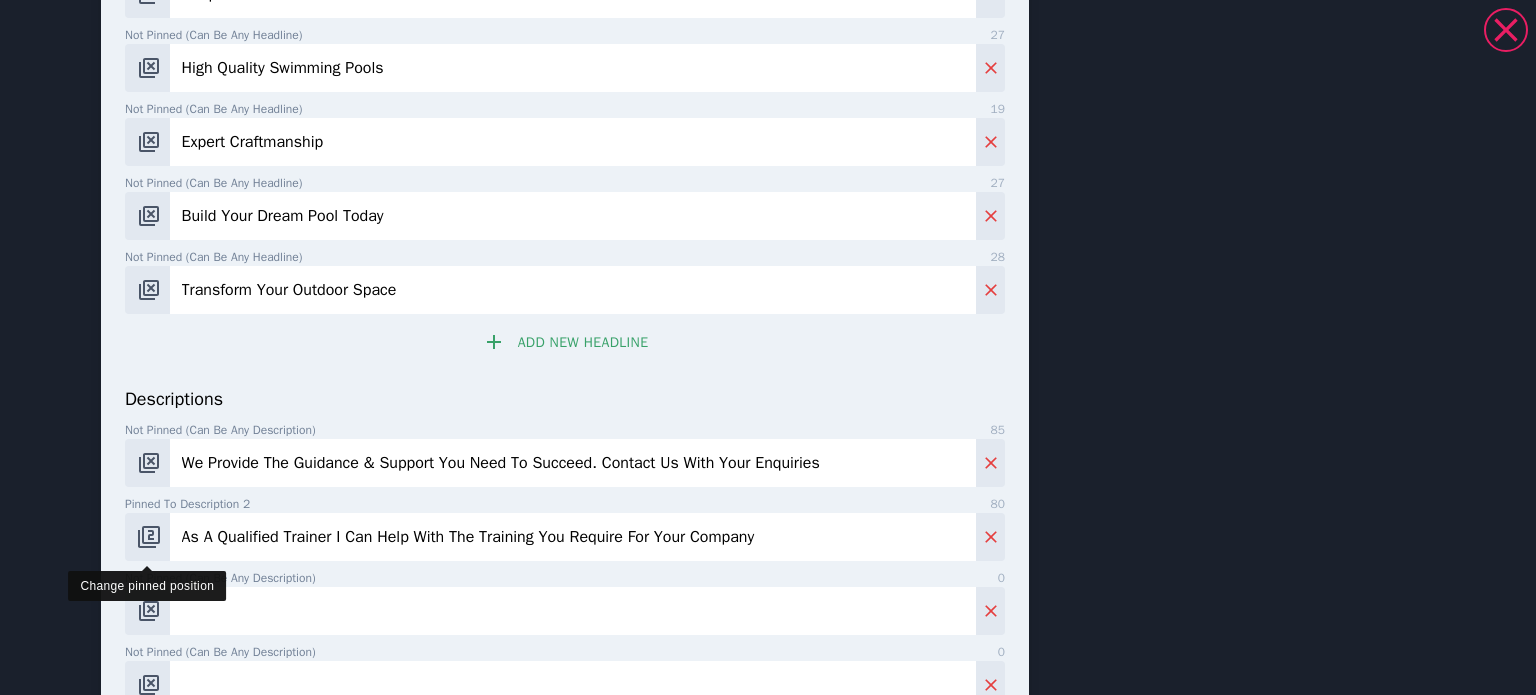 click at bounding box center (149, 537) 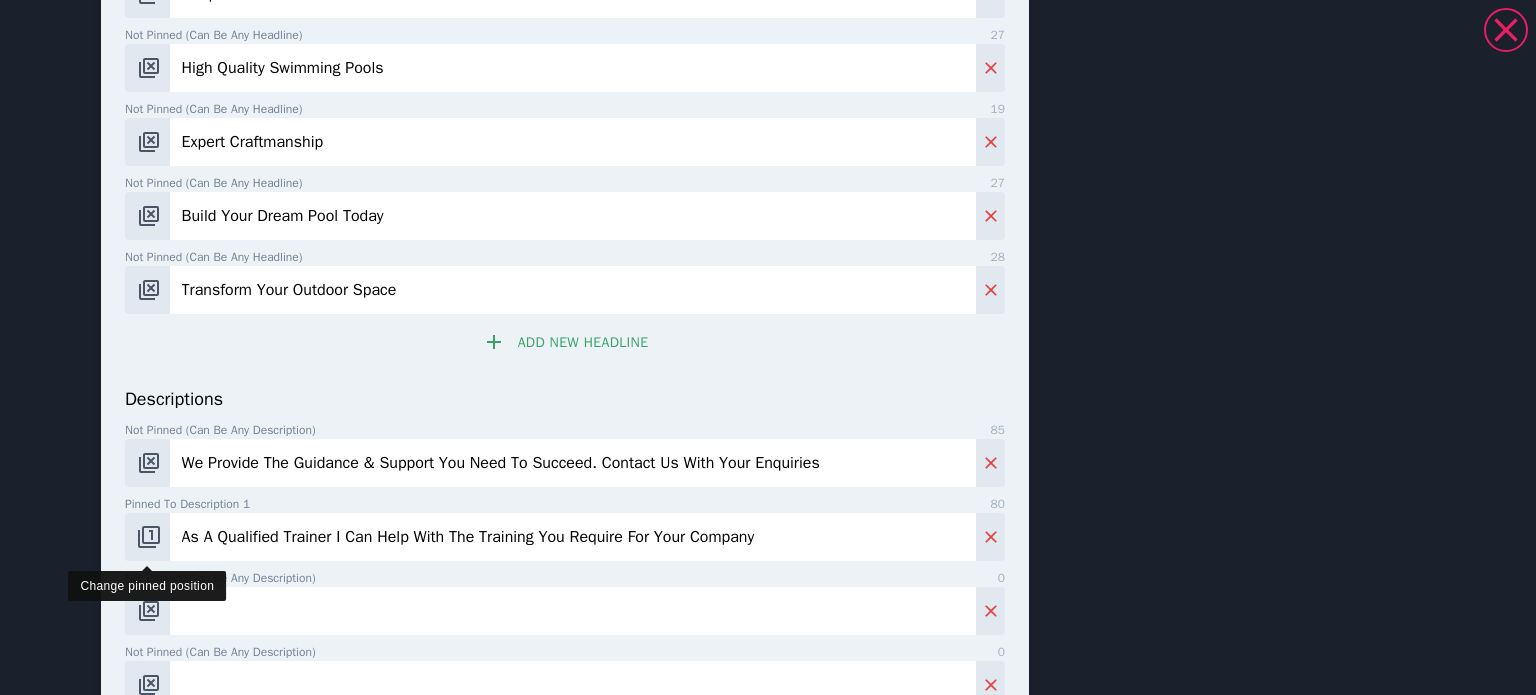 click at bounding box center [149, 537] 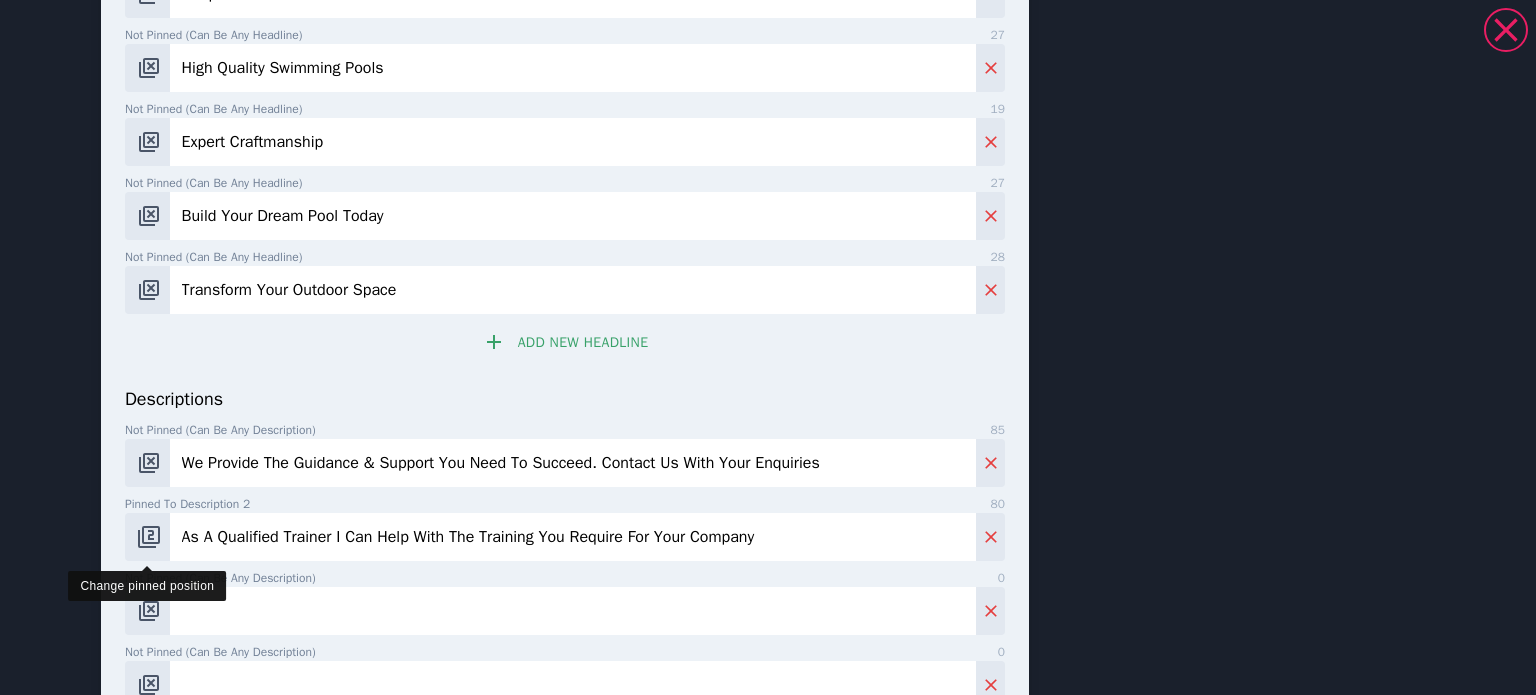 click at bounding box center (147, 537) 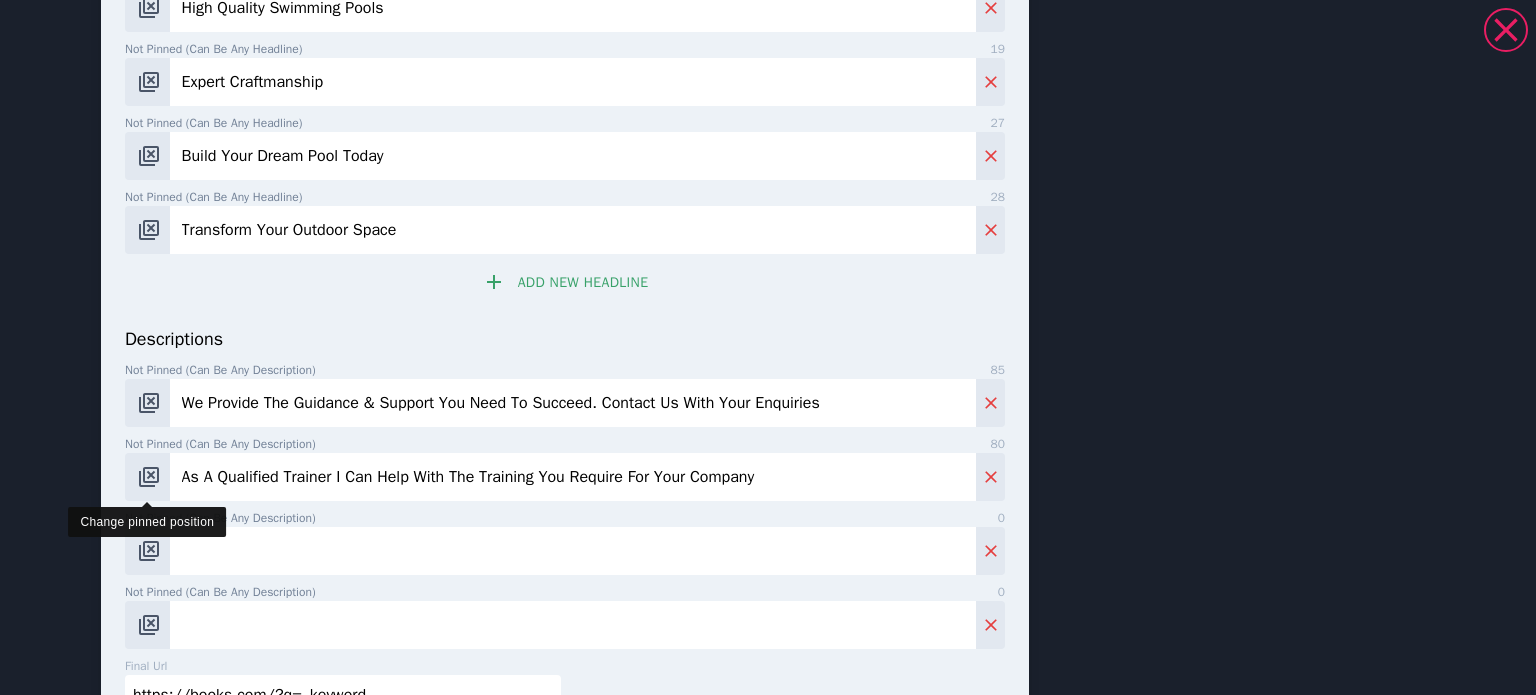 scroll, scrollTop: 700, scrollLeft: 0, axis: vertical 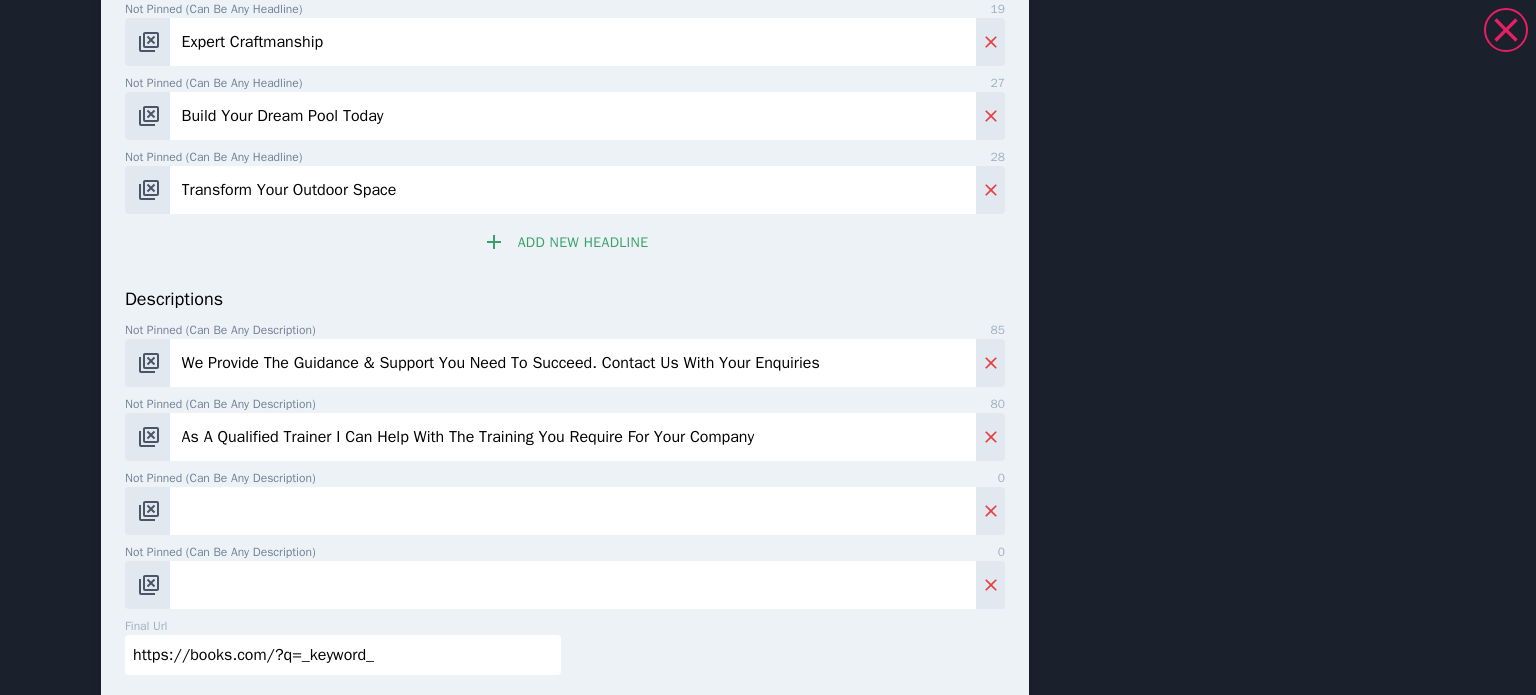 click on "We Provide The Guidance & Support You Need To Succeed. Contact Us With Your Enquiries" at bounding box center [573, 363] 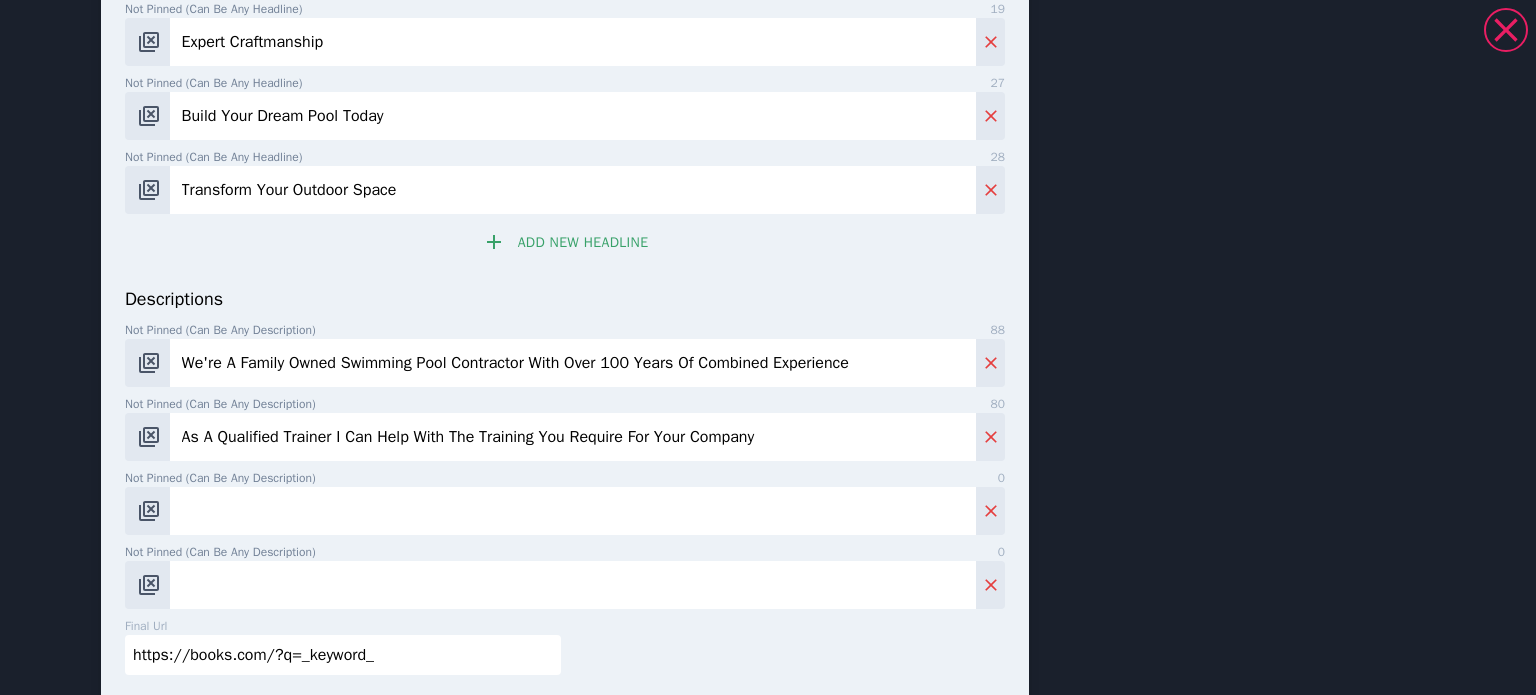 click on "We're A Family Owned Swimming Pool Contractor With Over 100 Years Of Combined Experience" at bounding box center (573, 363) 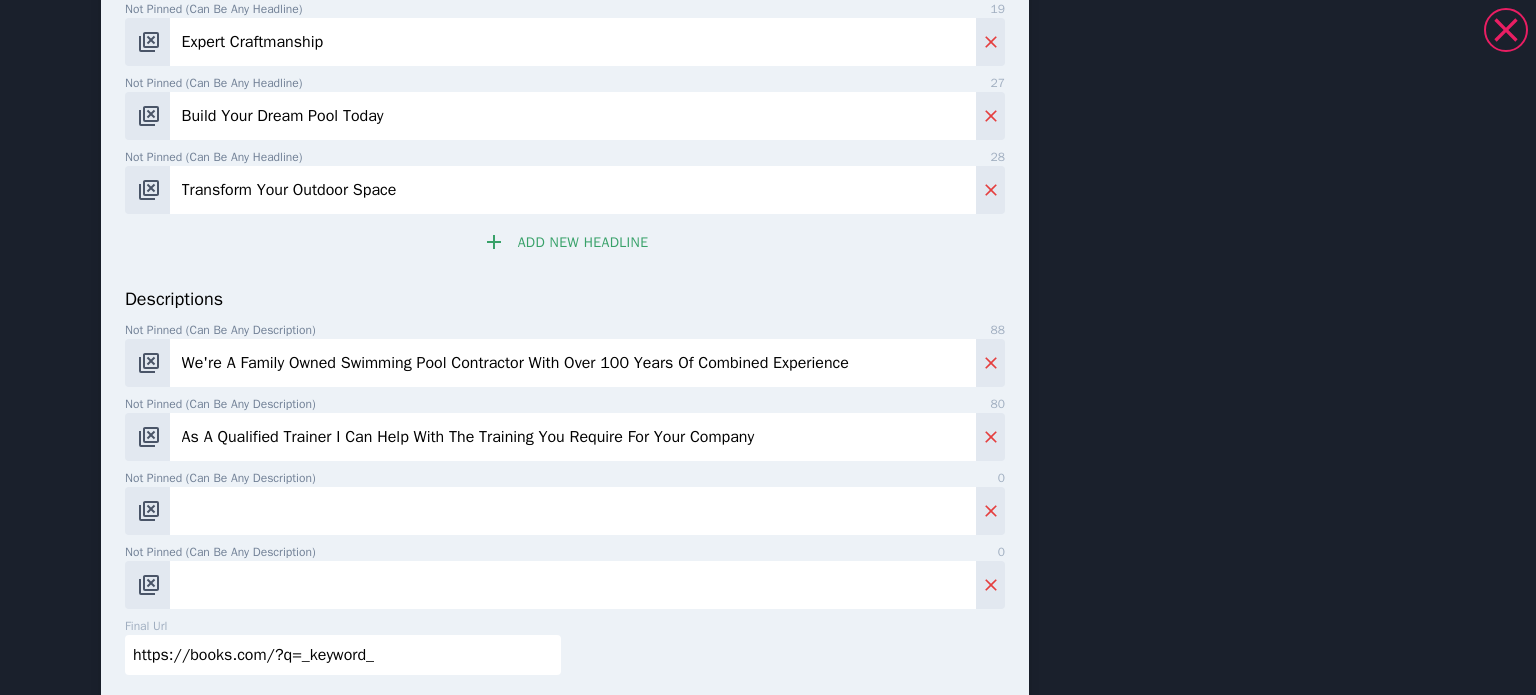 click on "As A Qualified Trainer I Can Help With The Training You Require For Your Company" at bounding box center [573, 437] 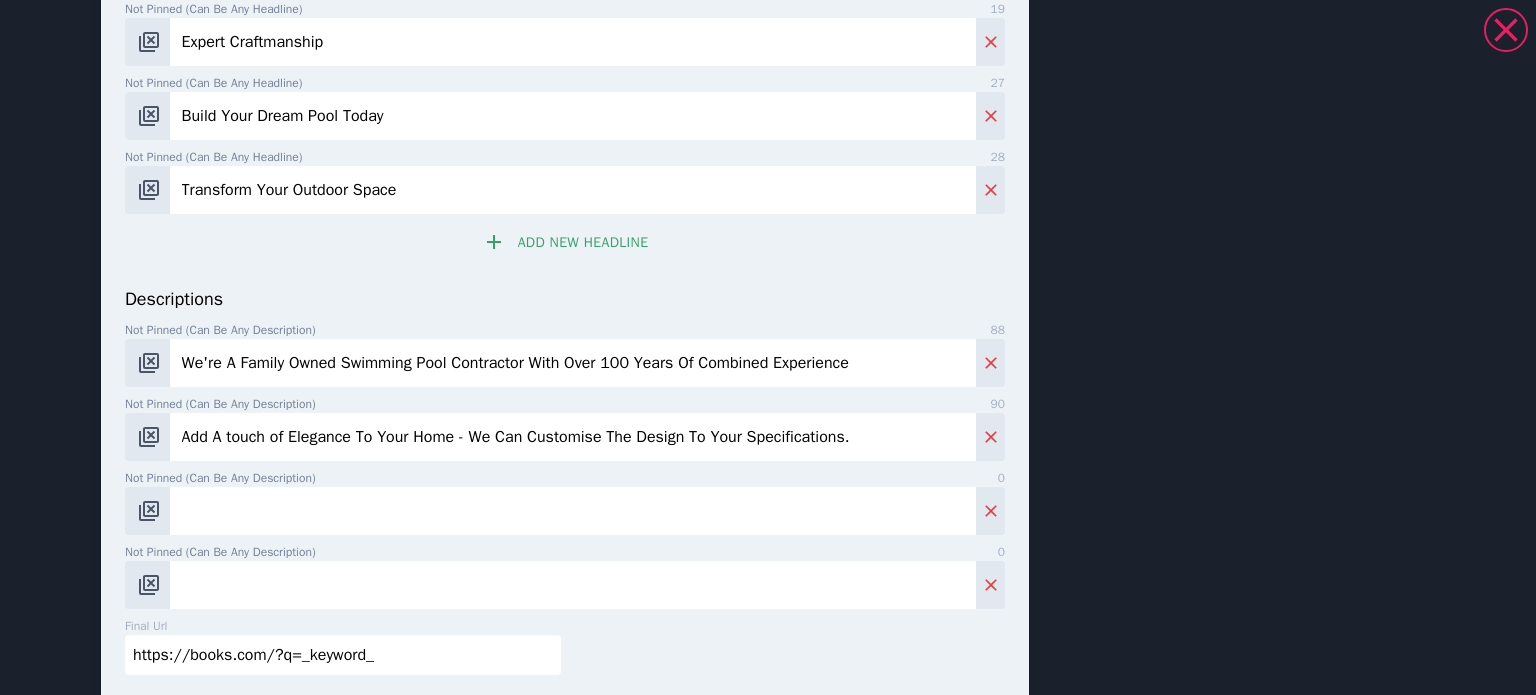 click on "Add A touch of Elegance To Your Home - We Can Customise The Design To Your Specifications." at bounding box center (573, 437) 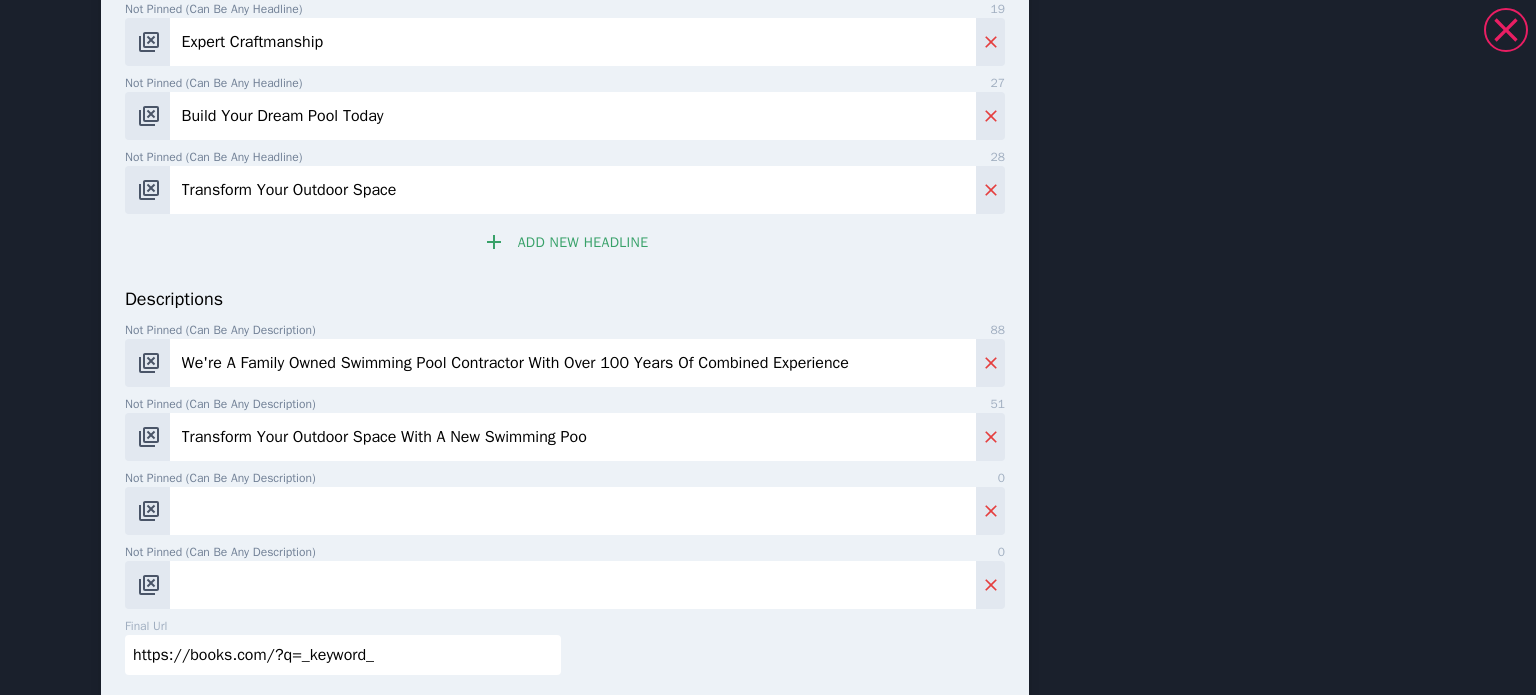 scroll, scrollTop: 700, scrollLeft: 0, axis: vertical 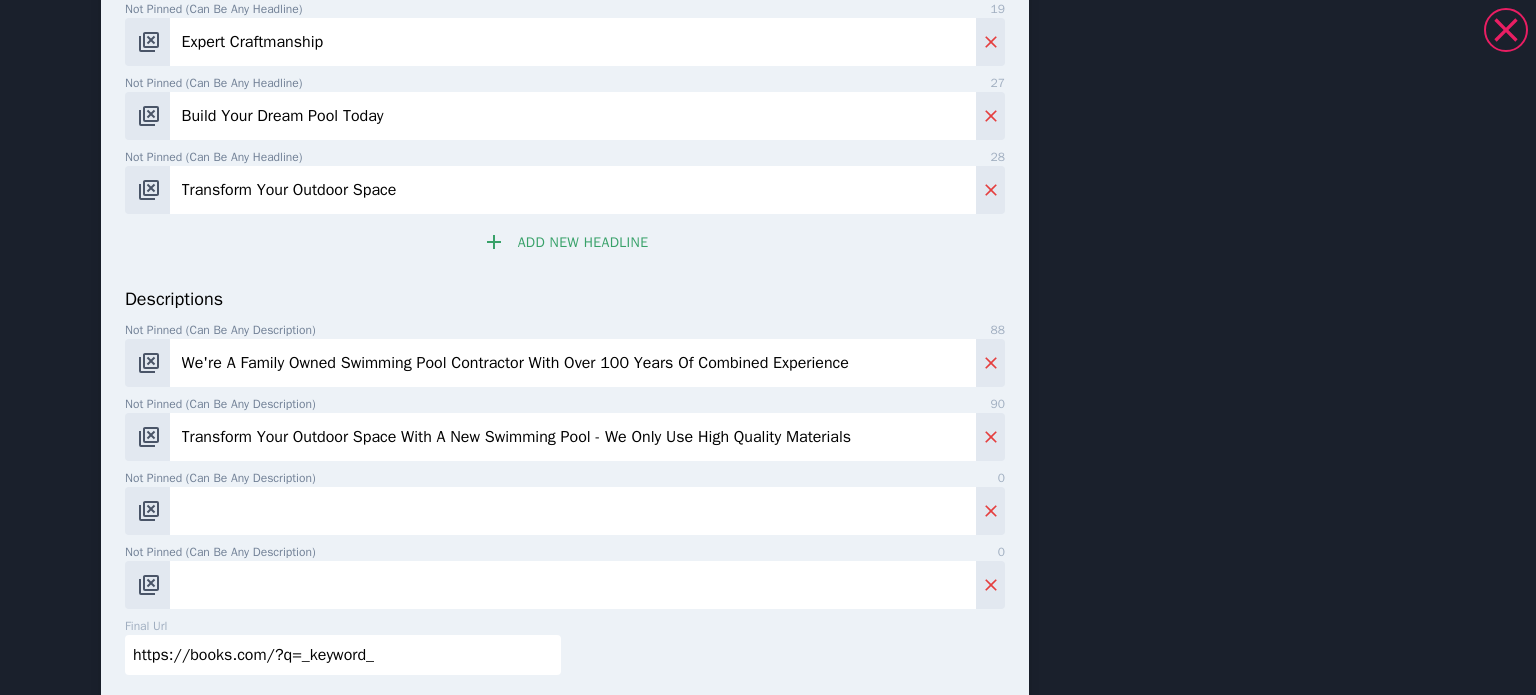type on "Transform Your Outdoor Space With A New Swimming Pool - We Only Use High Quality Materials" 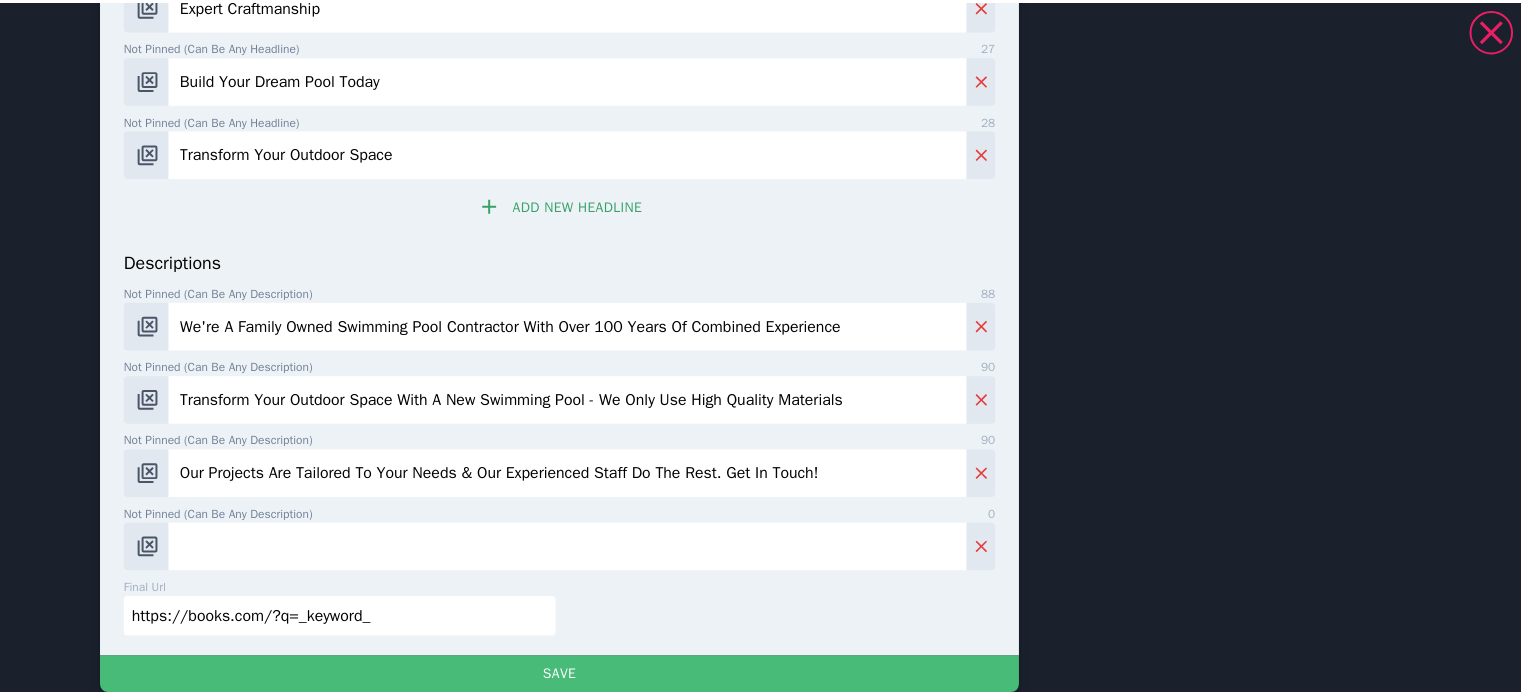scroll, scrollTop: 868, scrollLeft: 0, axis: vertical 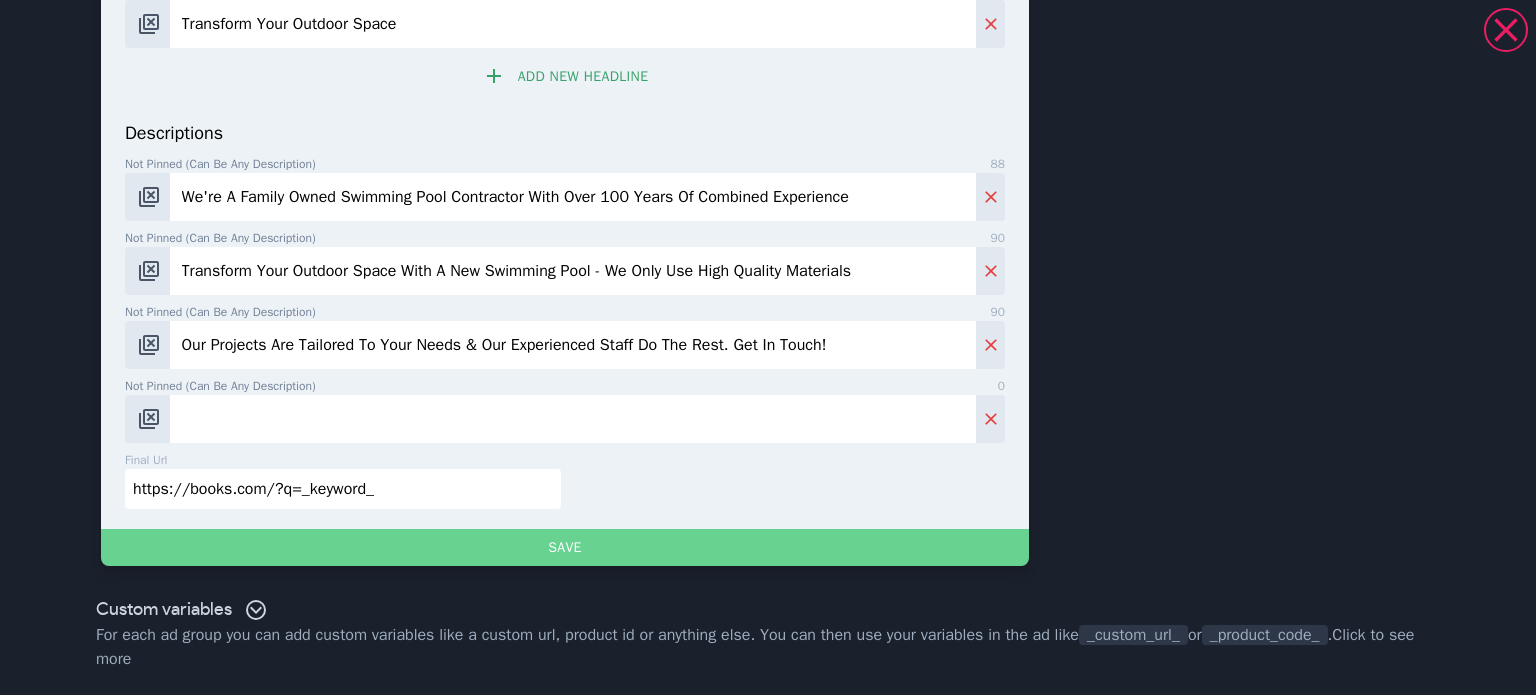 type on "Our Projects Are Tailored To Your Needs & Our Experienced Staff Do The Rest. Get In Touch!" 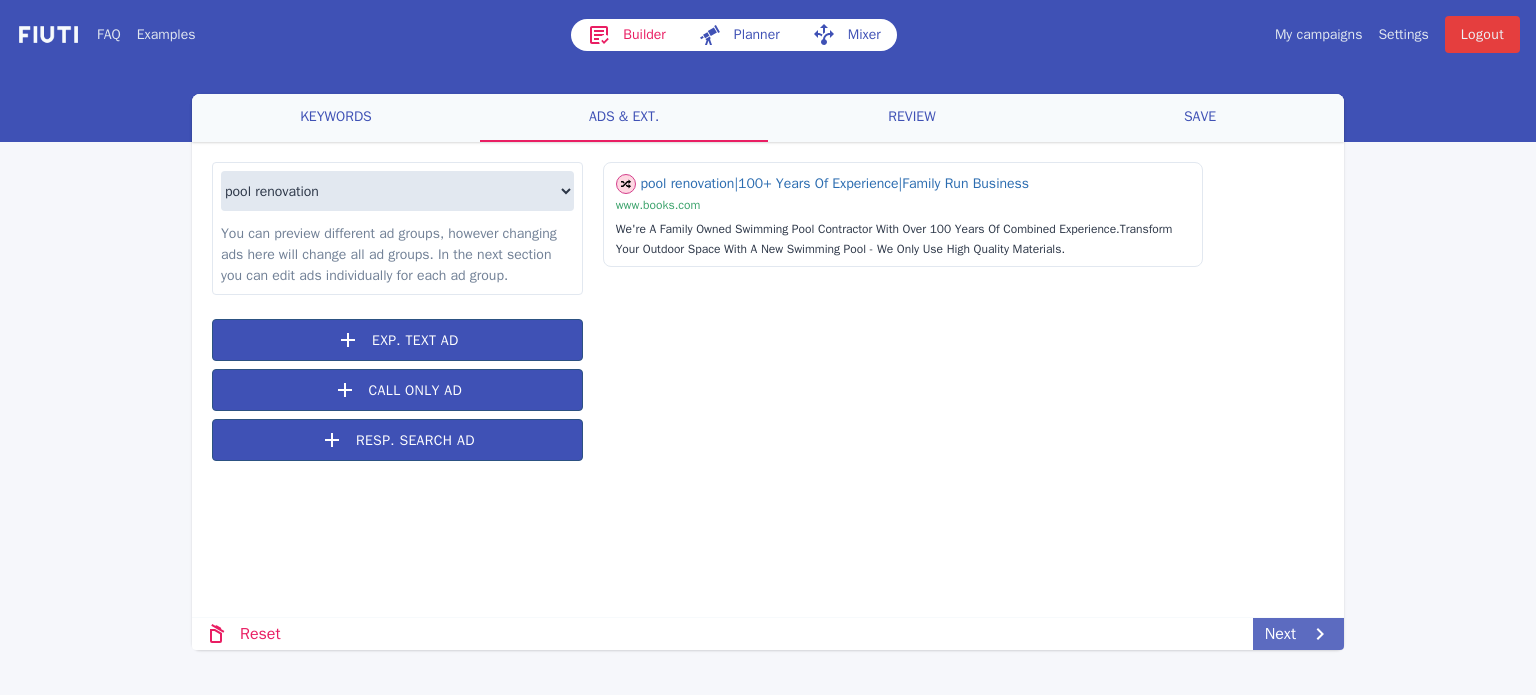click on "Next" at bounding box center [1298, 634] 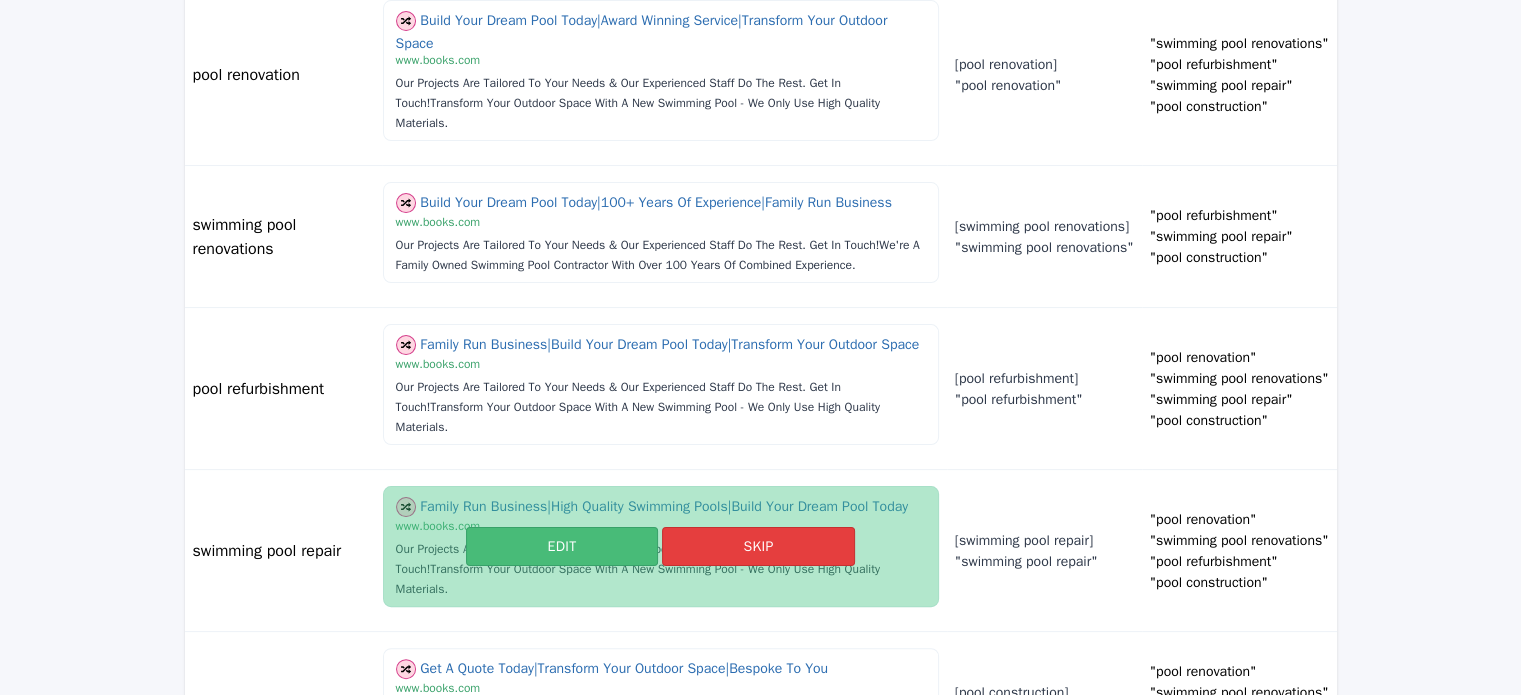 scroll, scrollTop: 463, scrollLeft: 0, axis: vertical 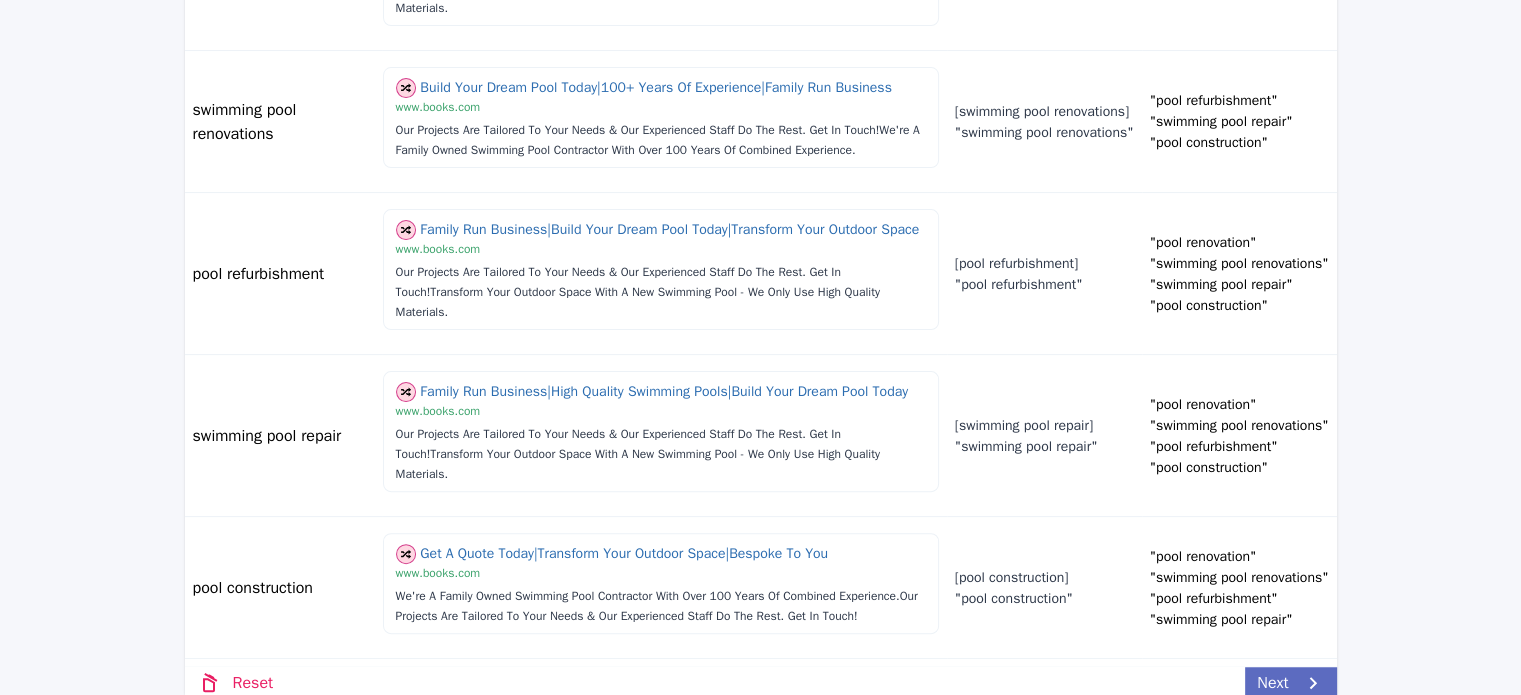 click 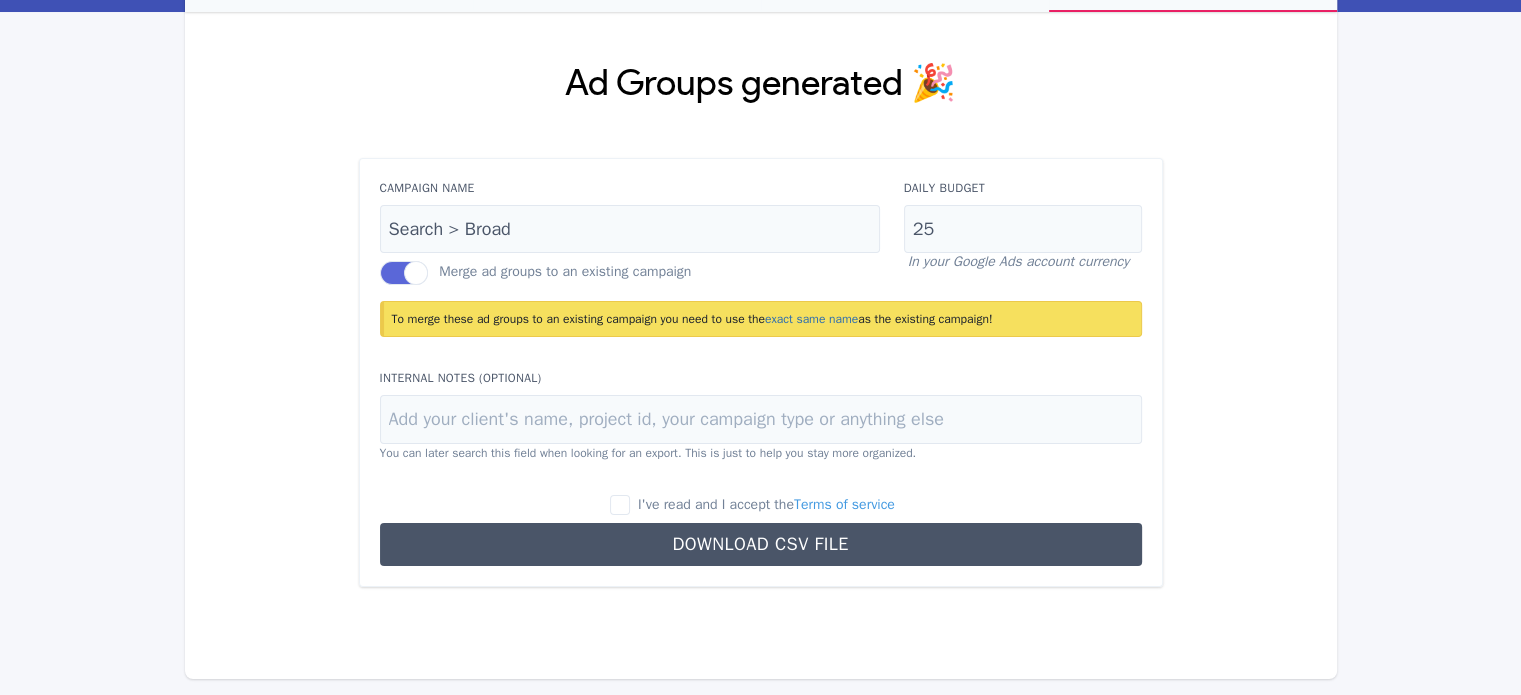 scroll, scrollTop: 130, scrollLeft: 0, axis: vertical 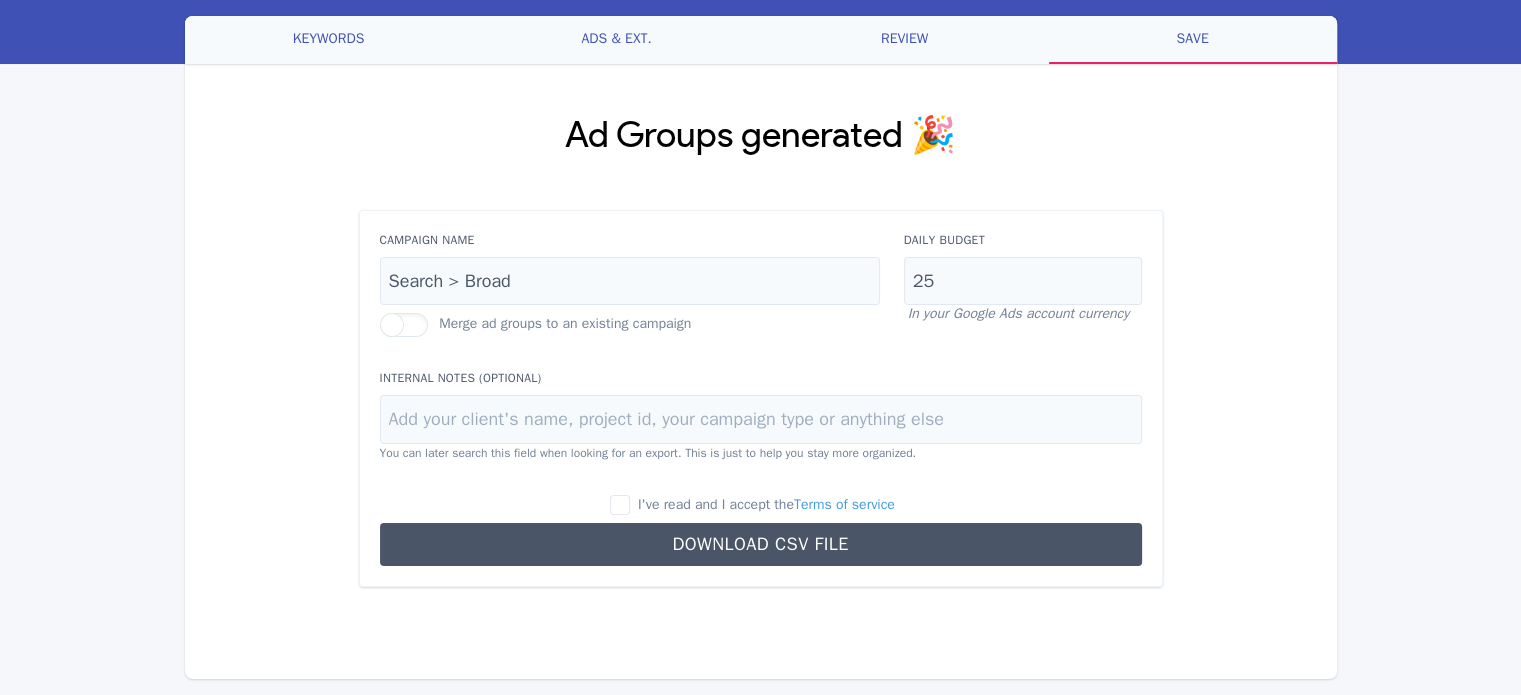 click at bounding box center [404, 325] 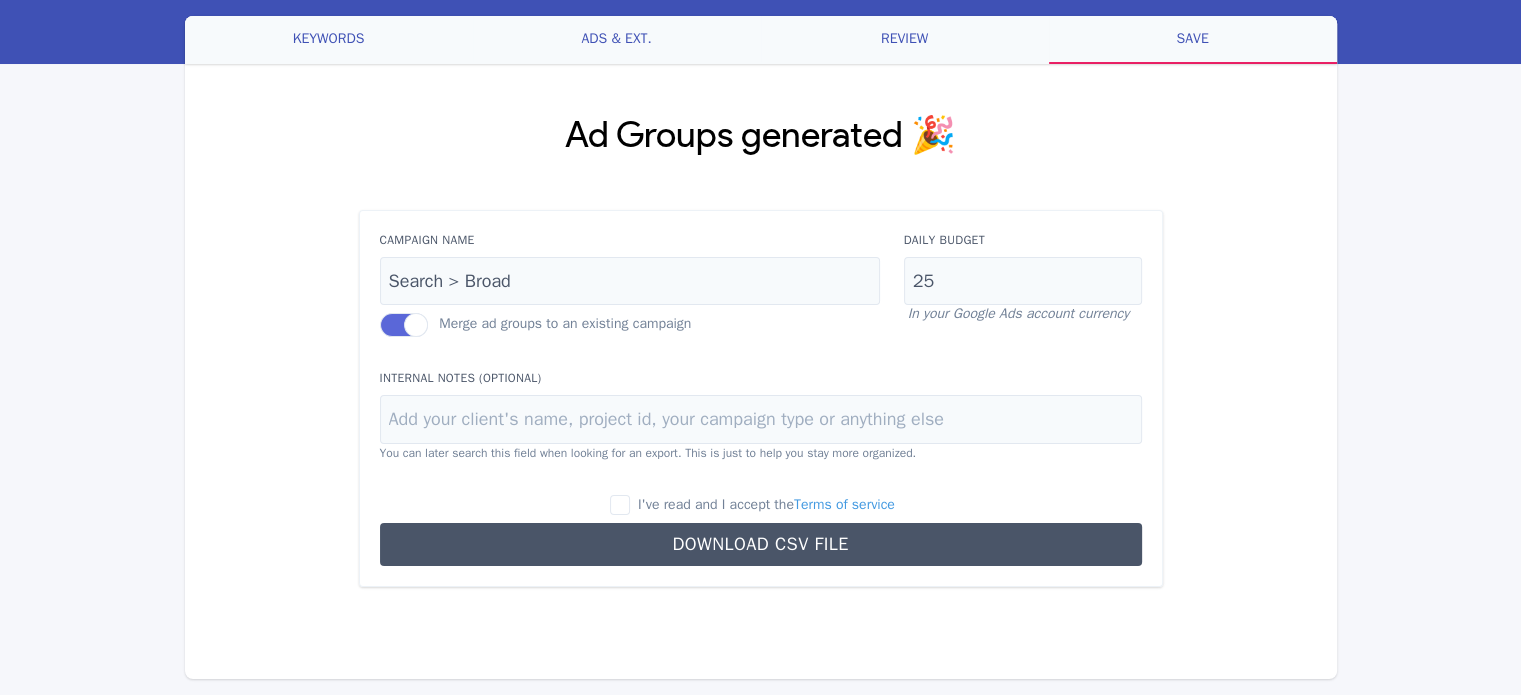 scroll, scrollTop: 130, scrollLeft: 0, axis: vertical 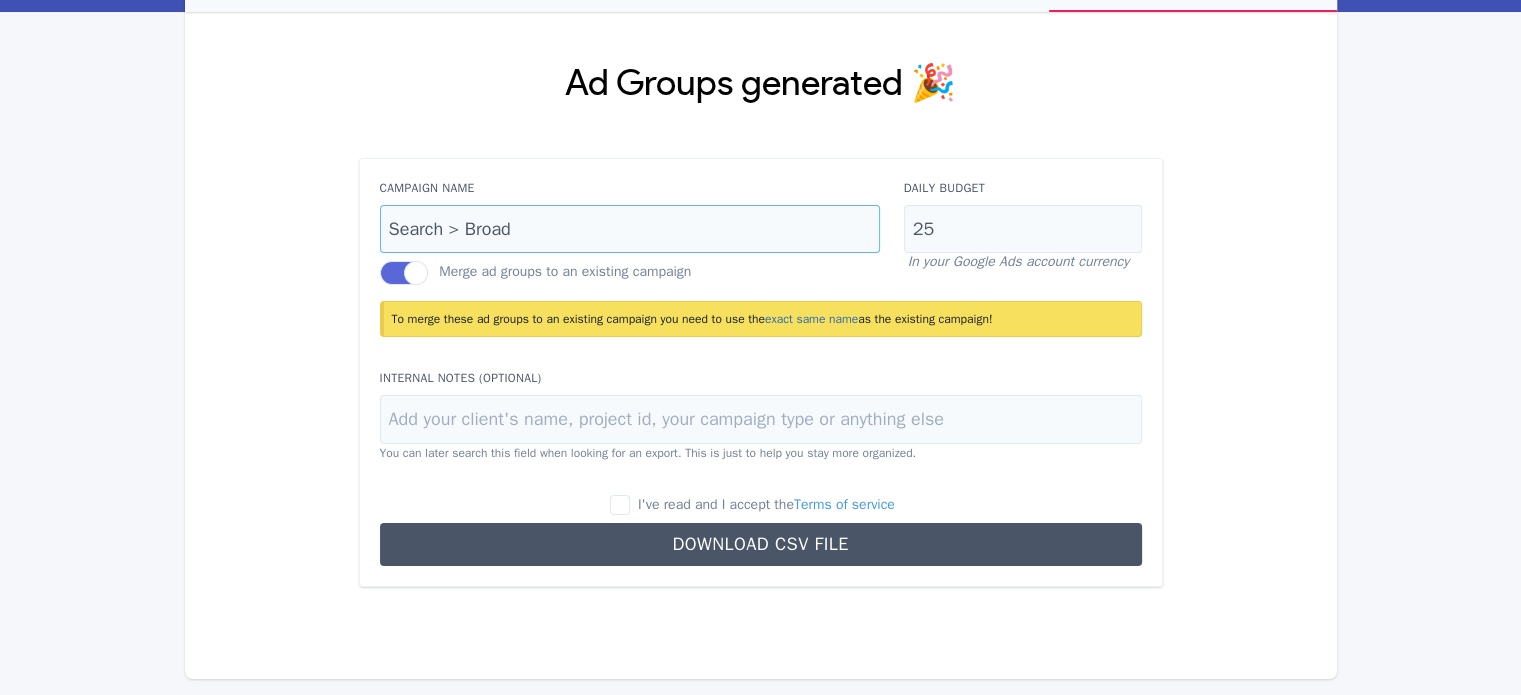 click on "Search > Broad" at bounding box center [630, 229] 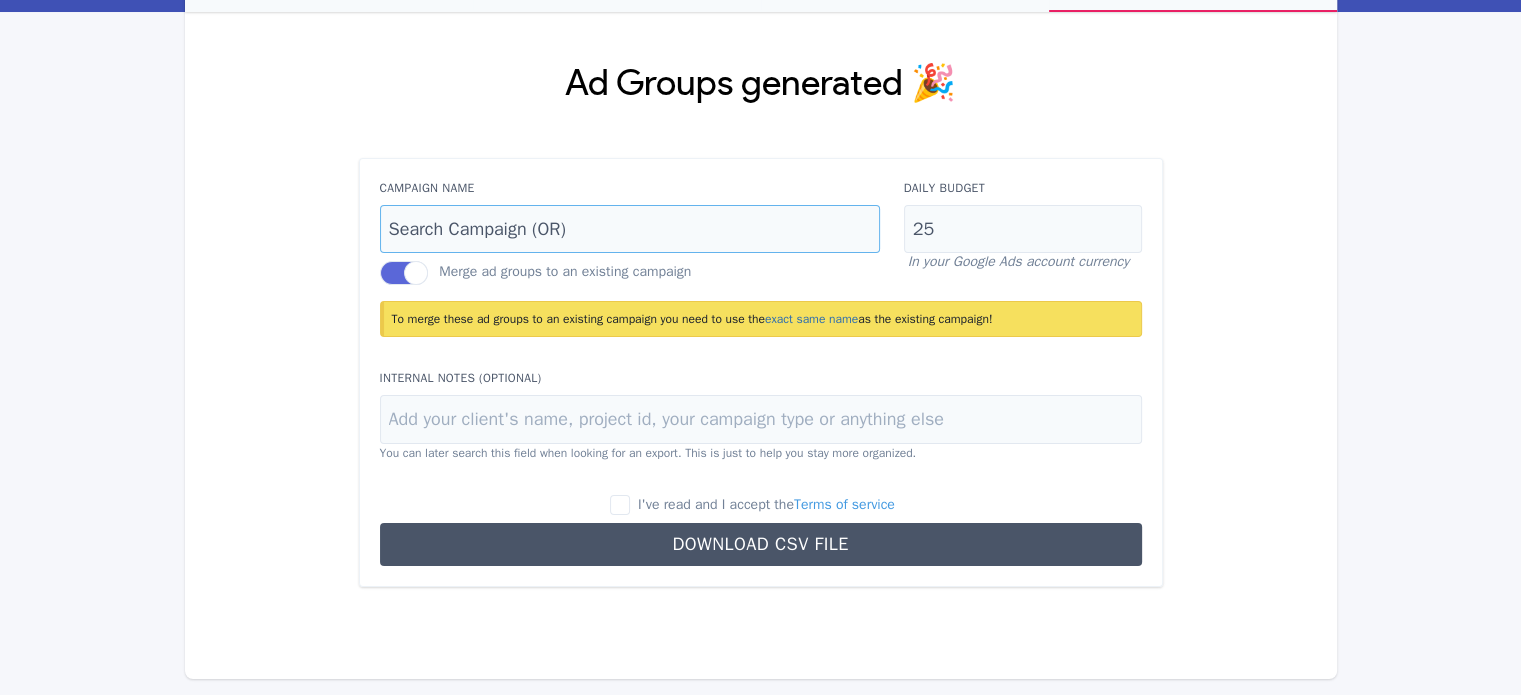 type on "Search Campaign (OR)" 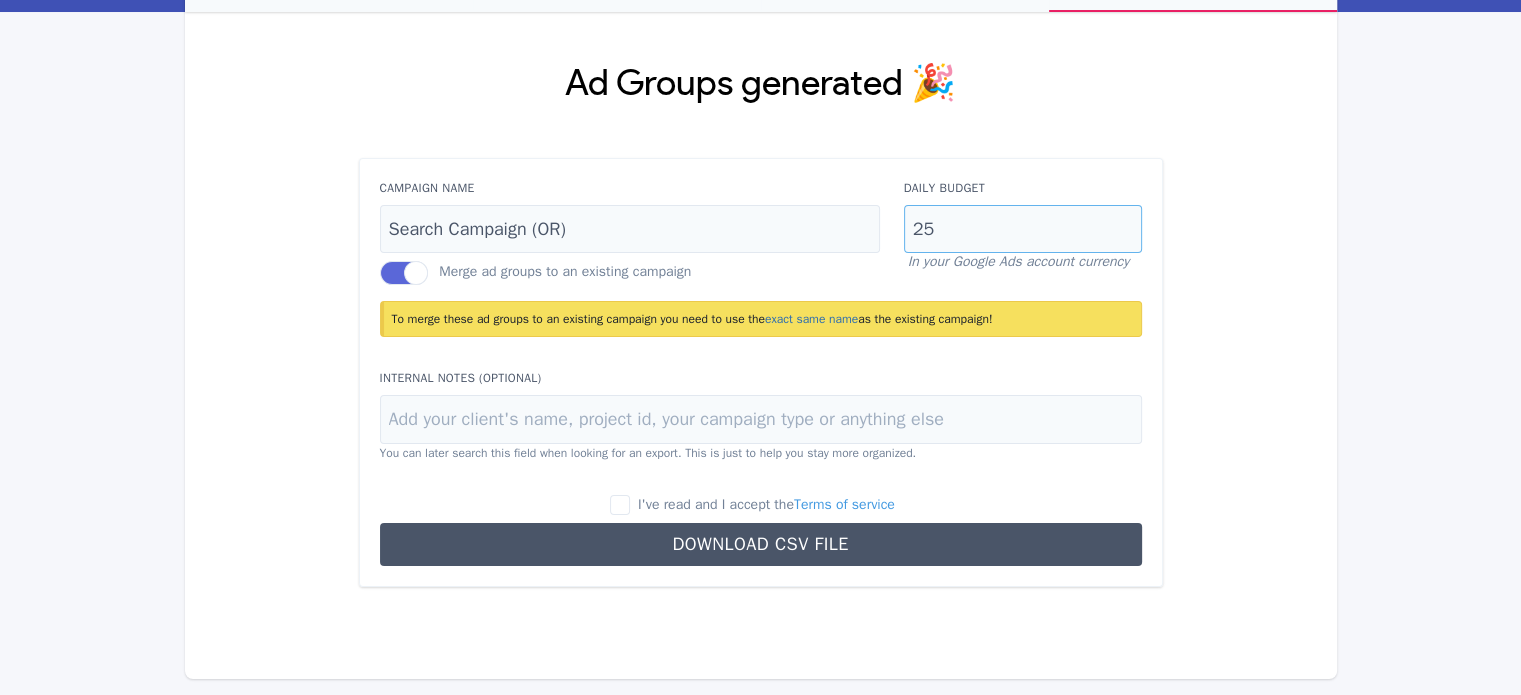 click on "25" at bounding box center [1023, 229] 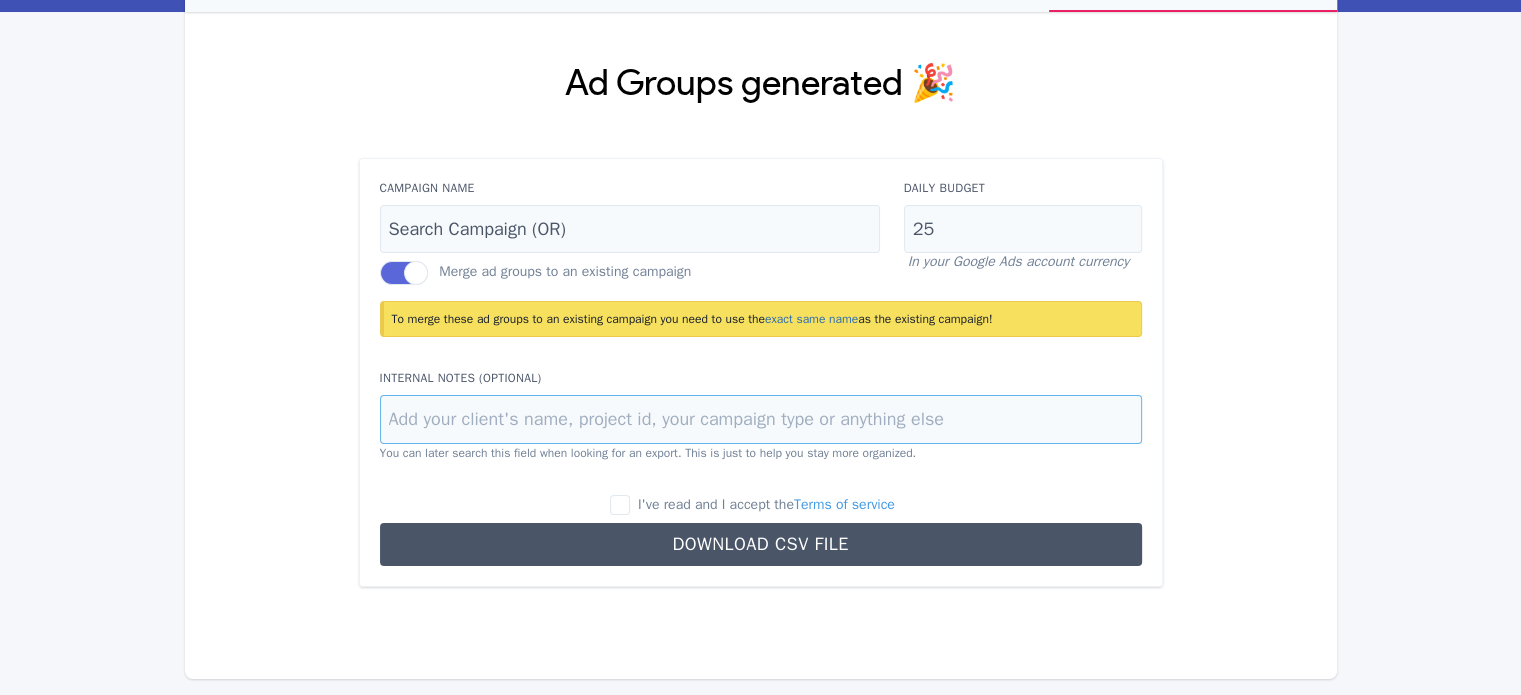 click at bounding box center (761, 419) 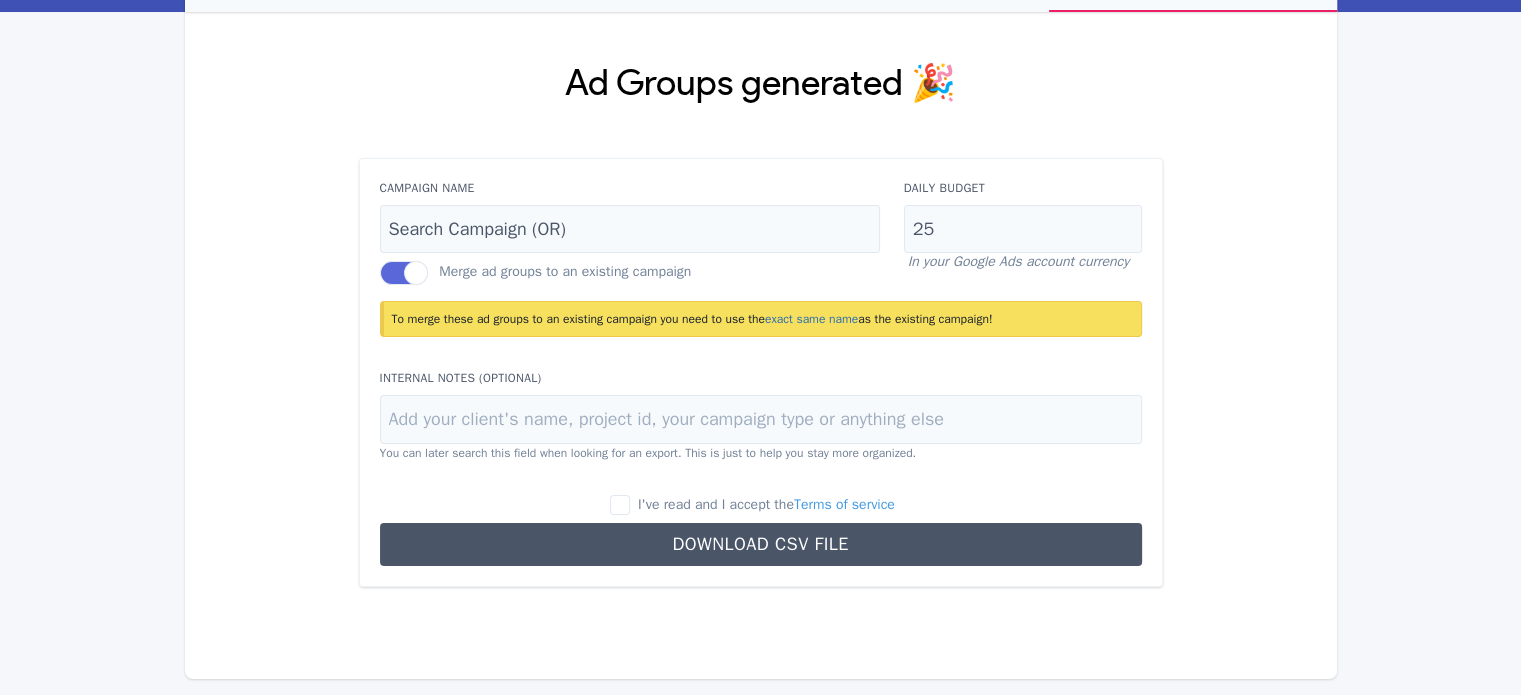 click on "I've read and I accept the  Terms of service" at bounding box center [752, 505] 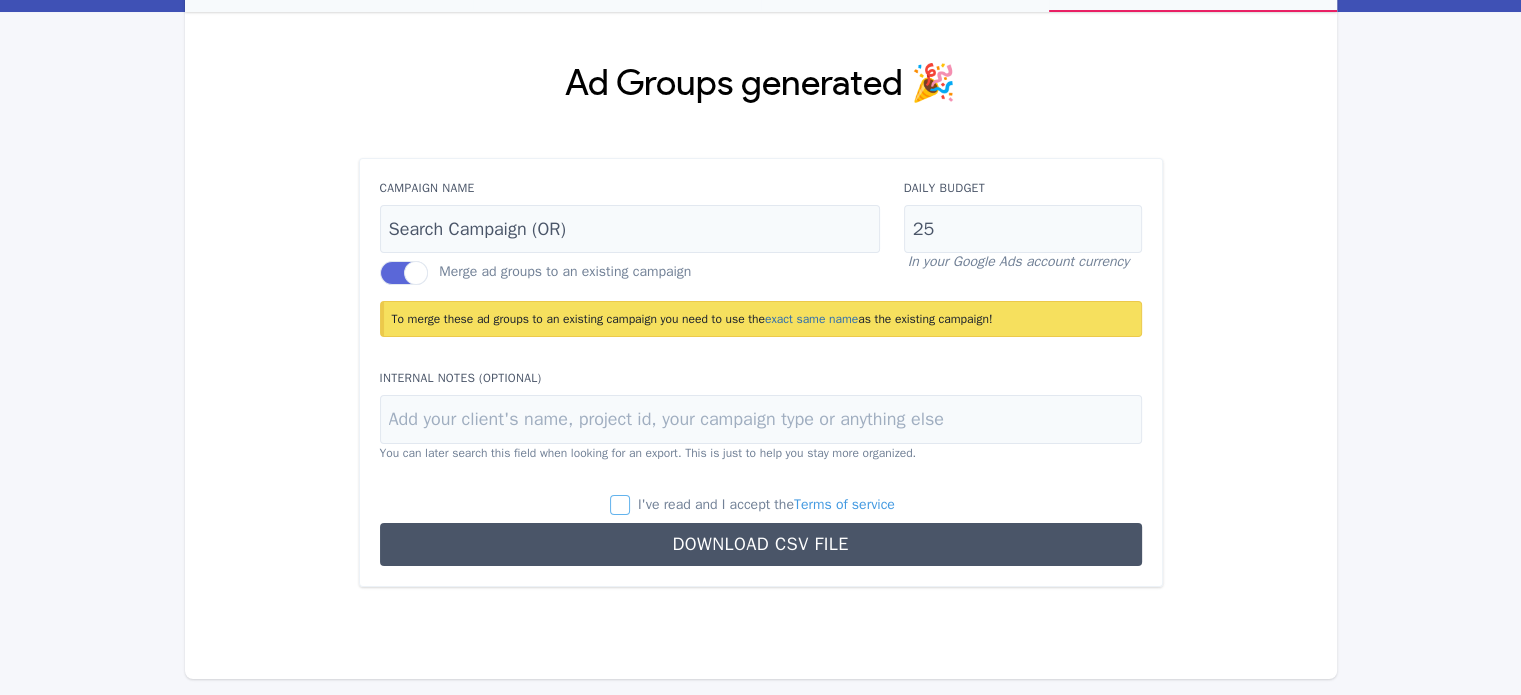 checkbox on "true" 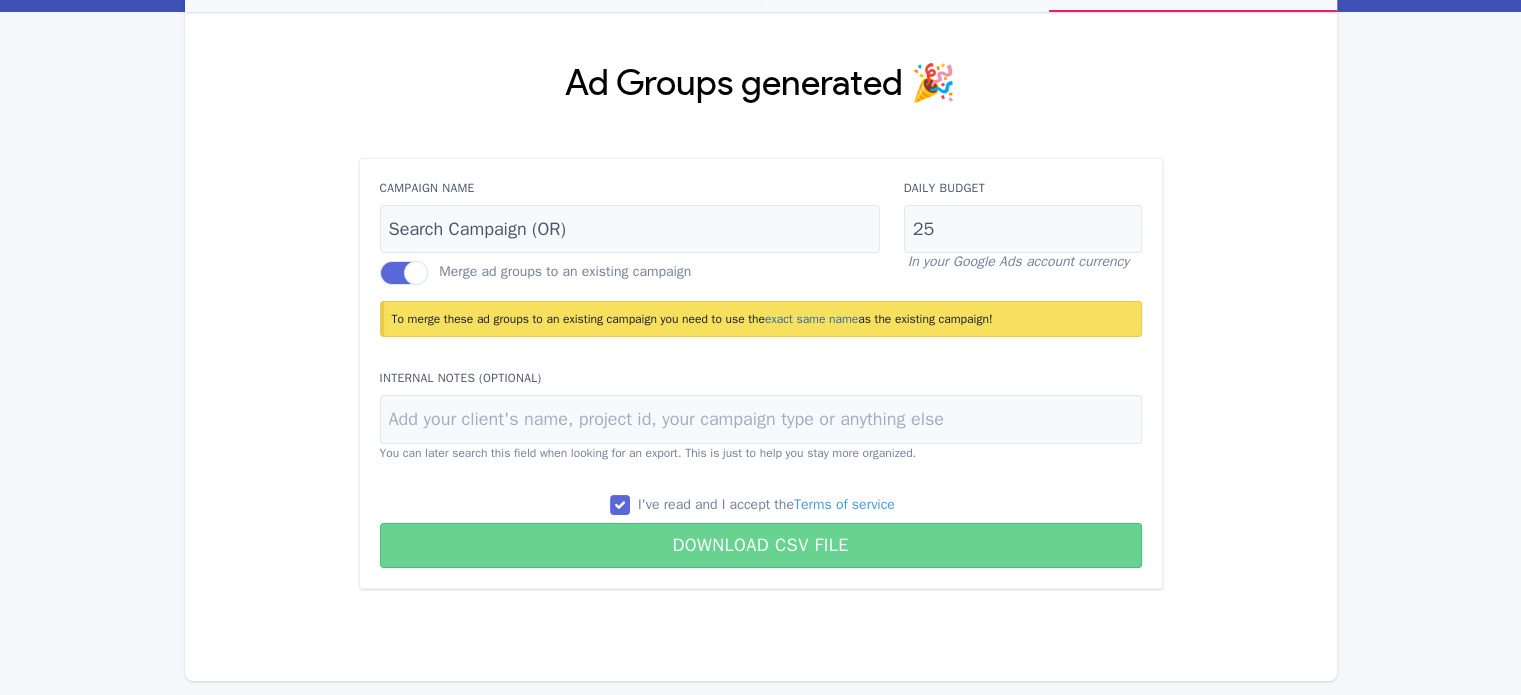 click on "Download CSV File" at bounding box center [761, 545] 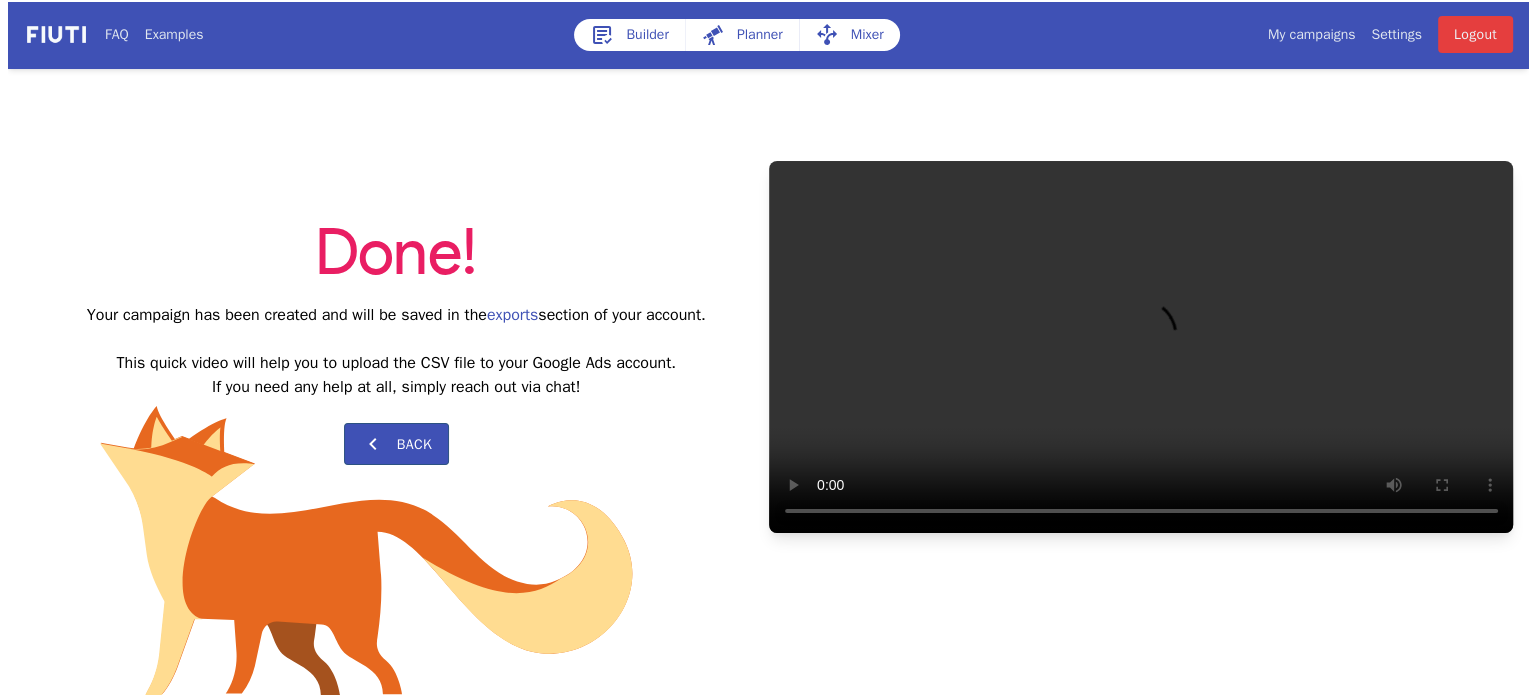 scroll, scrollTop: 0, scrollLeft: 0, axis: both 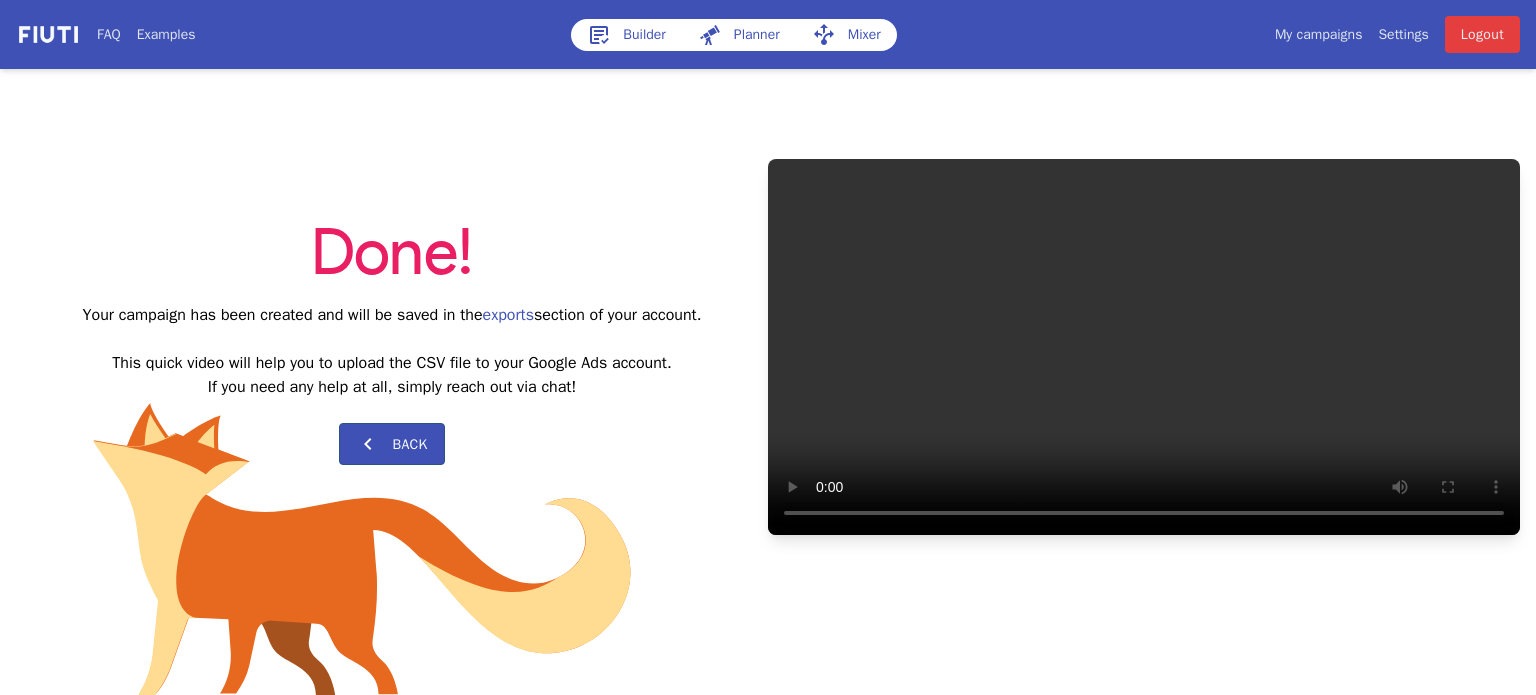 click on "Done!
Your campaign has been created and will be saved in the  exports  section of your account.
This quick video will help you to upload the CSV file to your Google Ads account.
If you need any help at all, simply reach out via chat!
Back
Your browser does not support HTML5 video." at bounding box center (768, 347) 